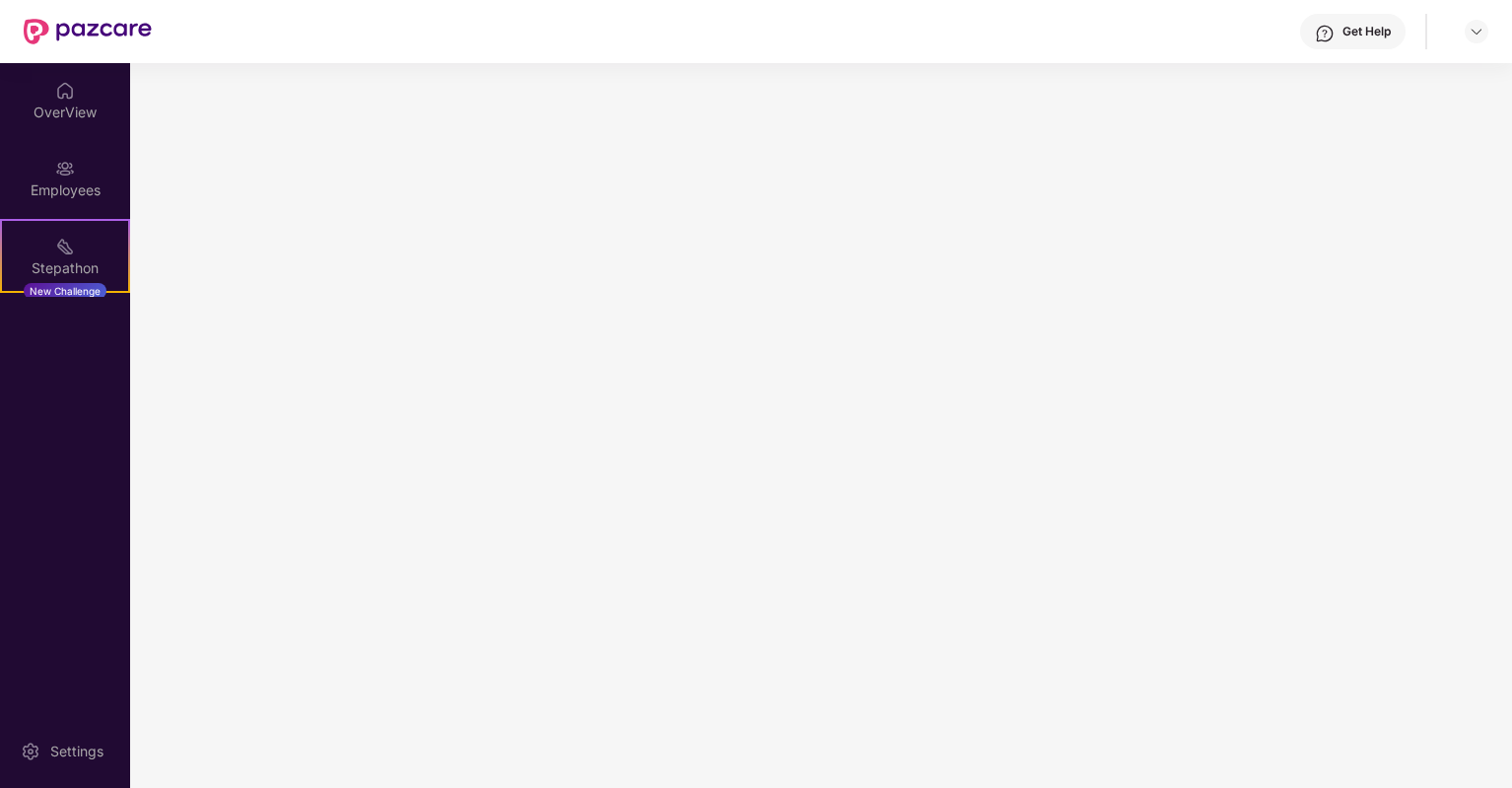scroll, scrollTop: 0, scrollLeft: 0, axis: both 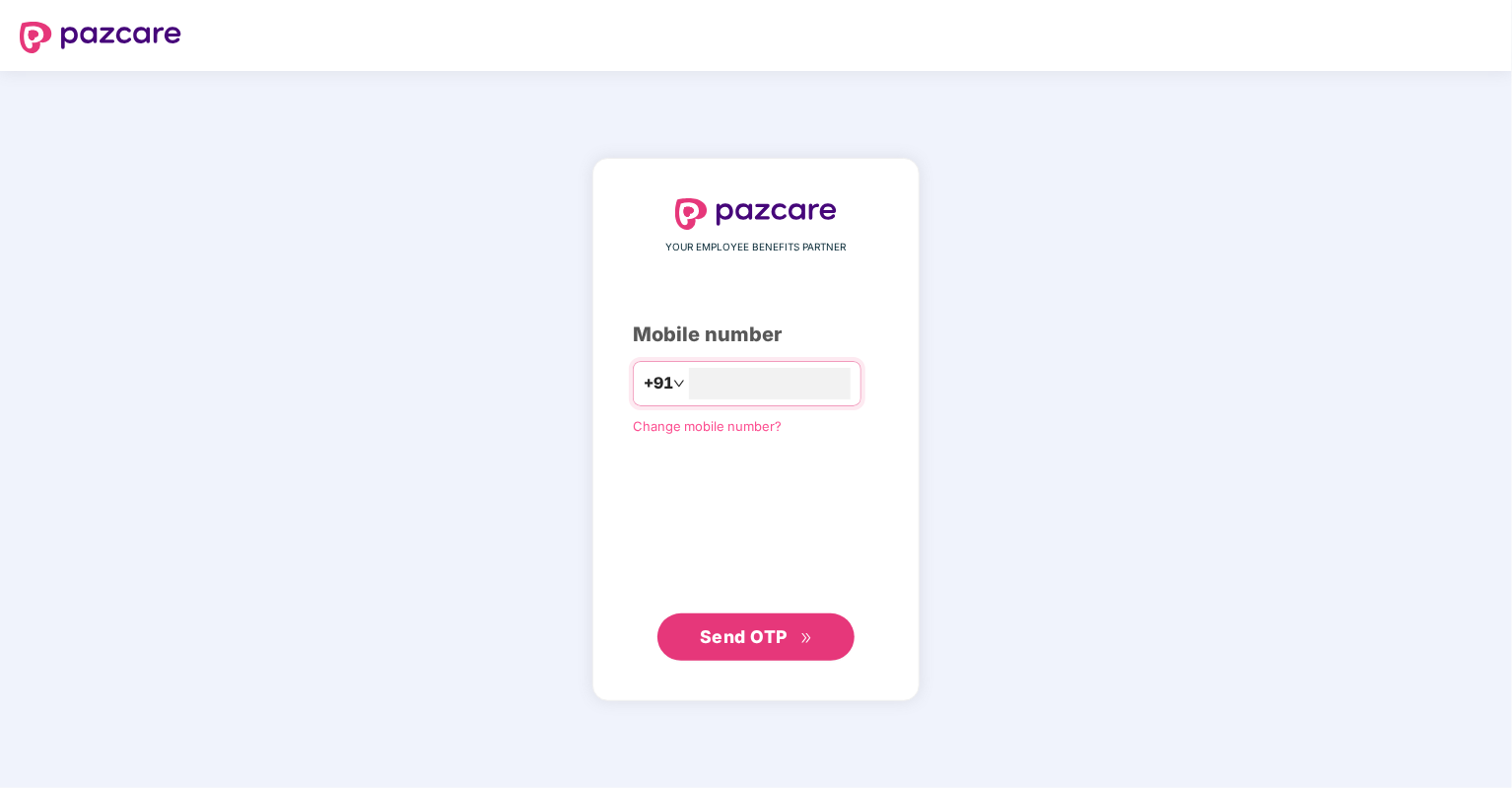 type on "**********" 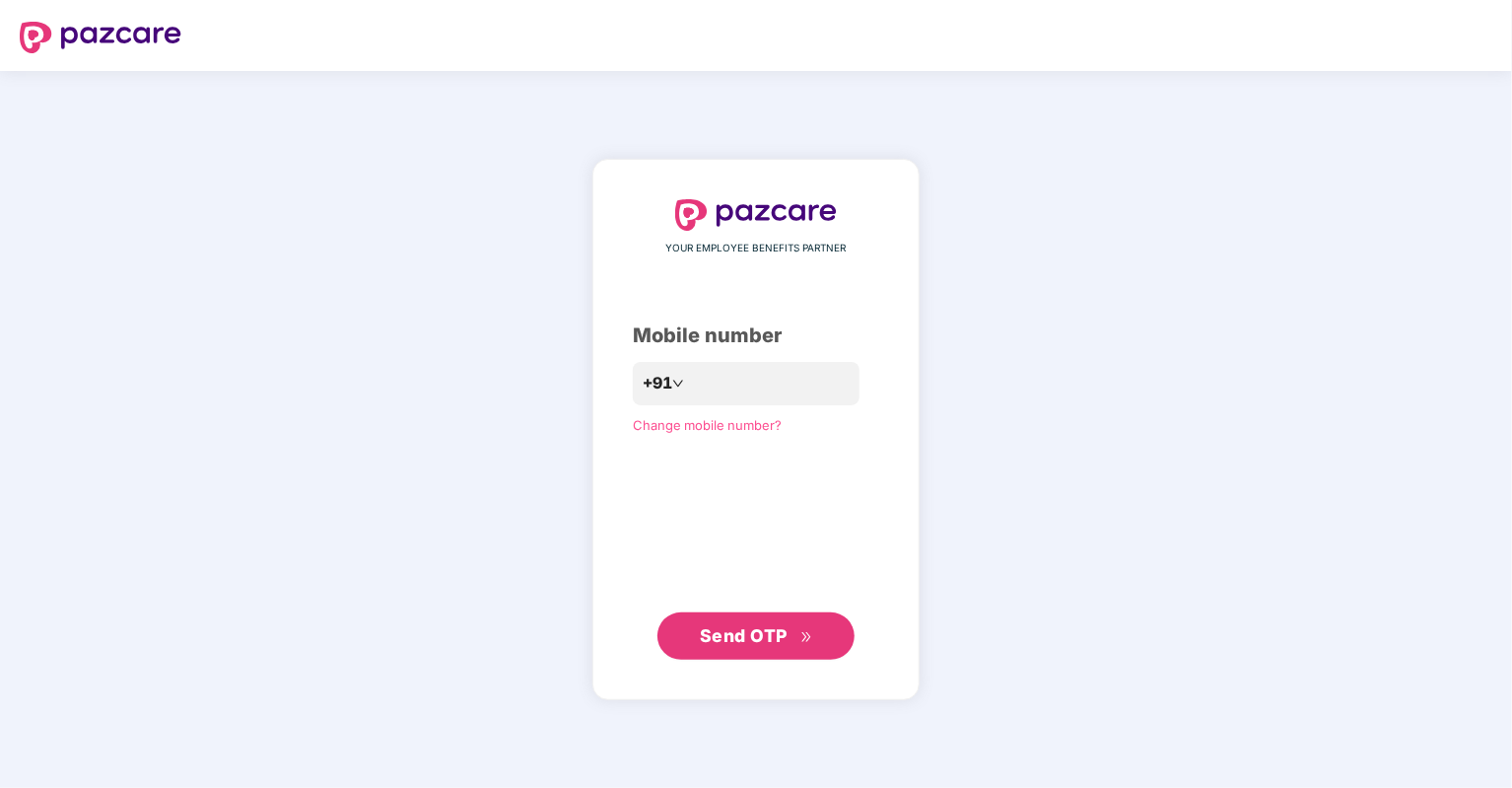 click on "**********" at bounding box center (756, 430) 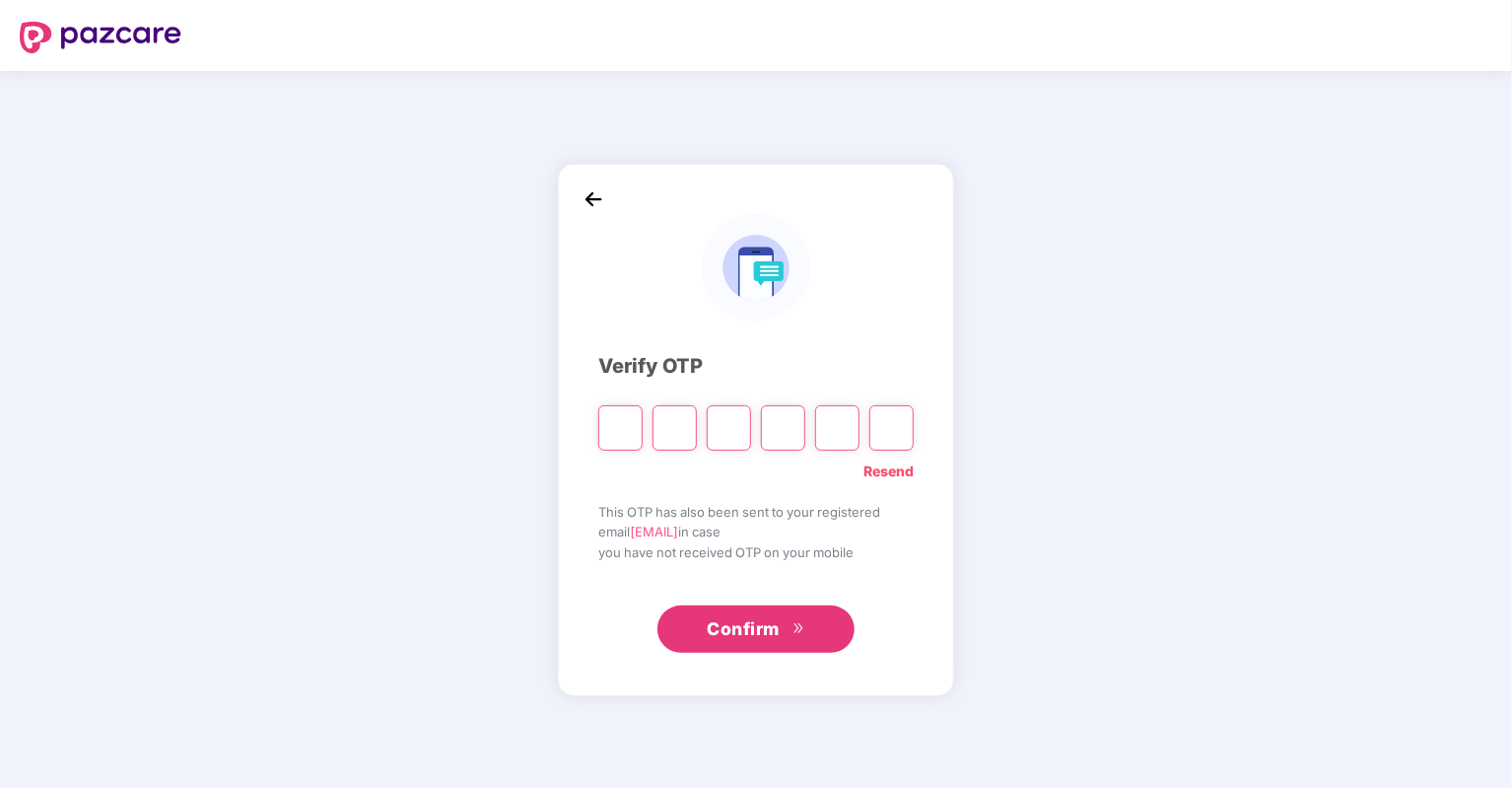 type on "*" 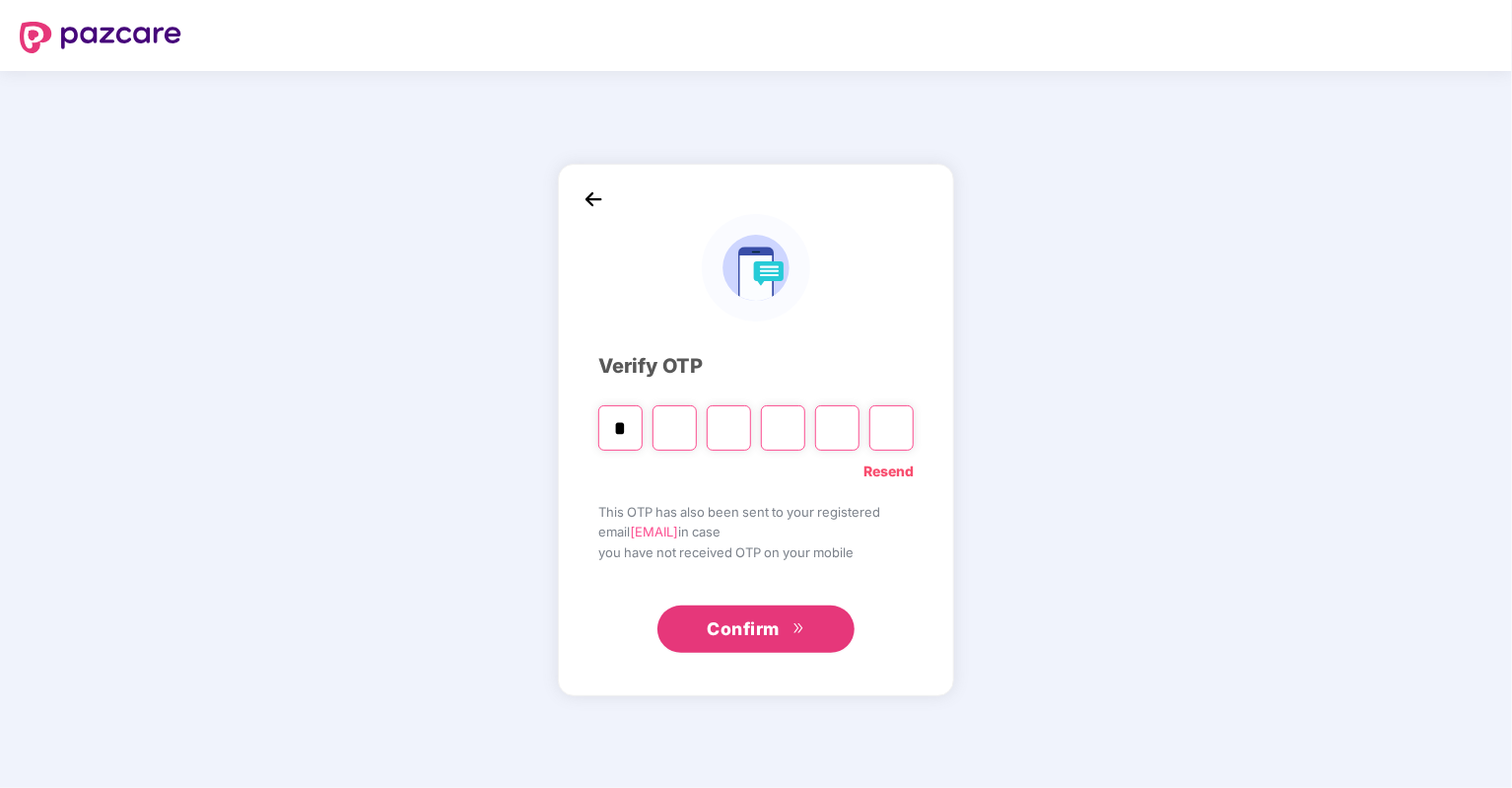type on "*" 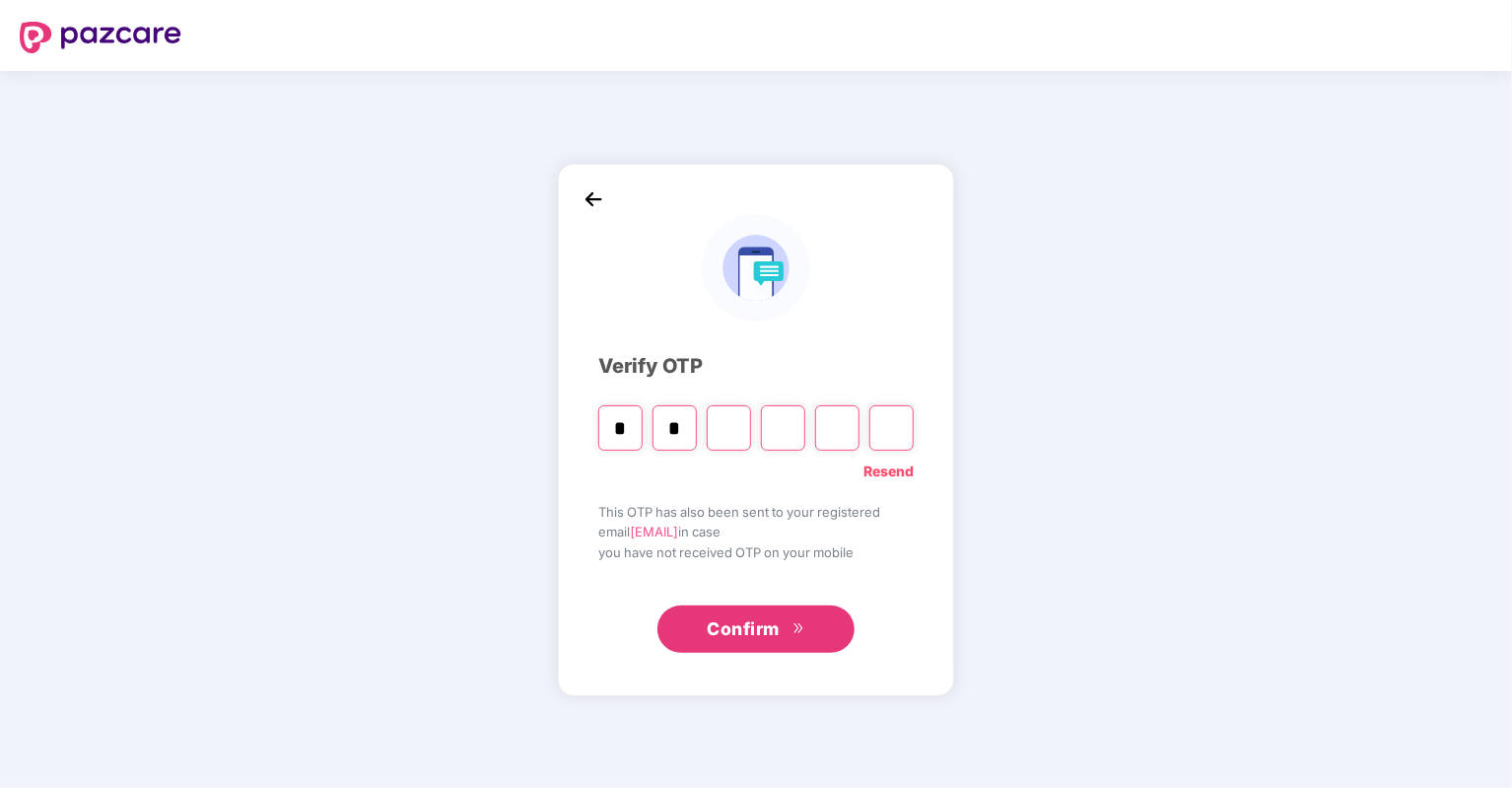 type on "*" 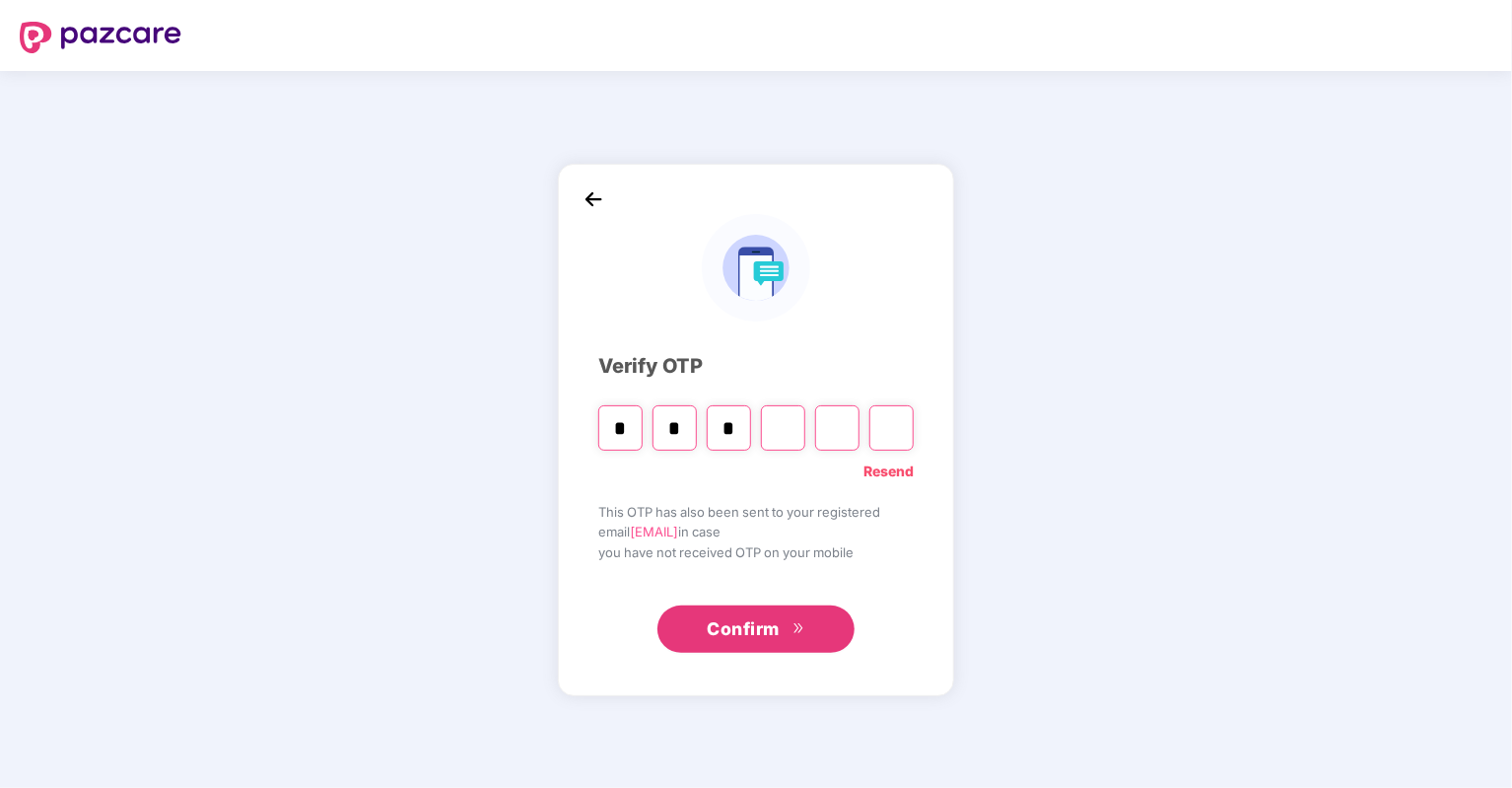 type on "*" 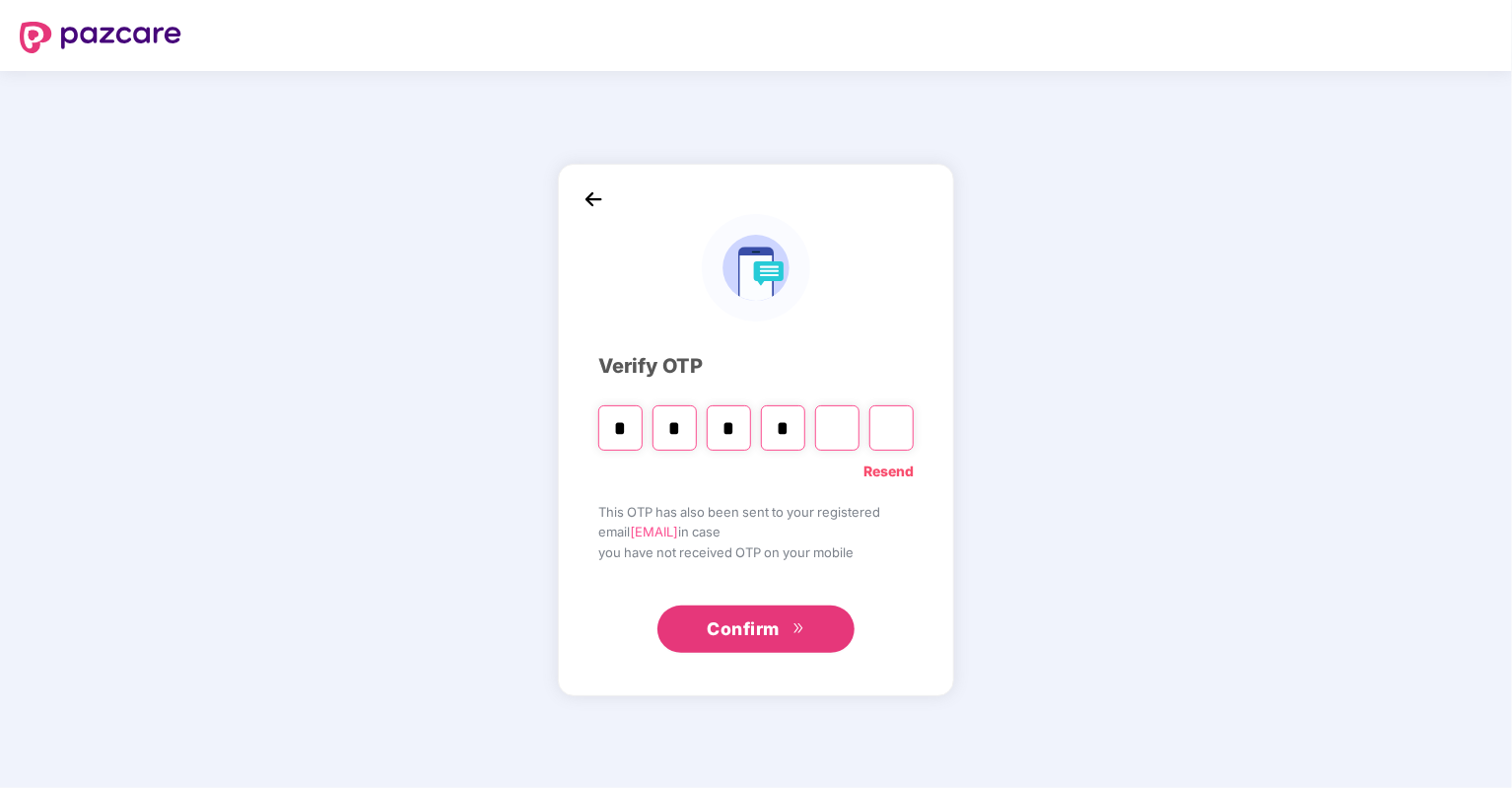 type on "*" 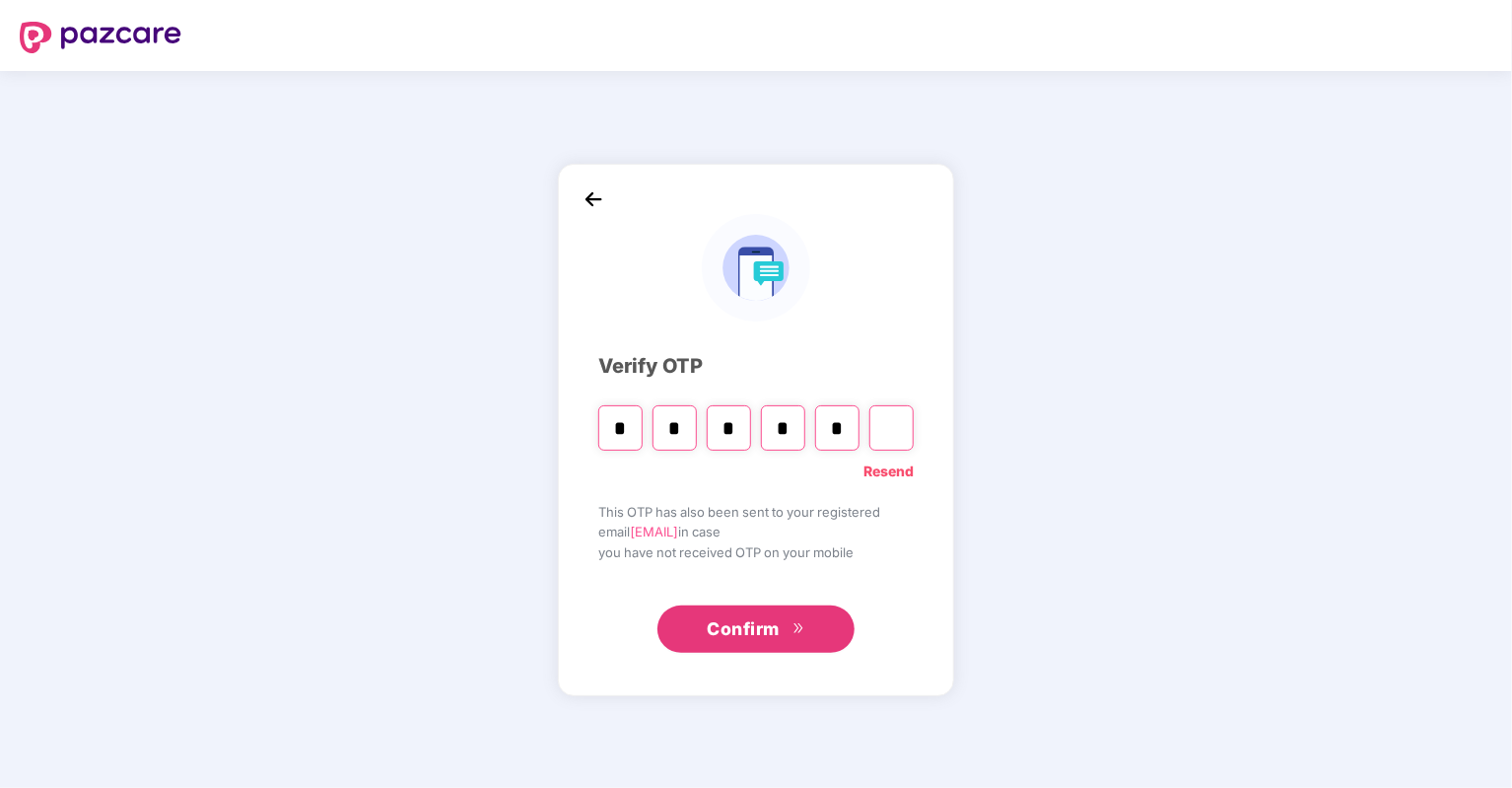 type on "*" 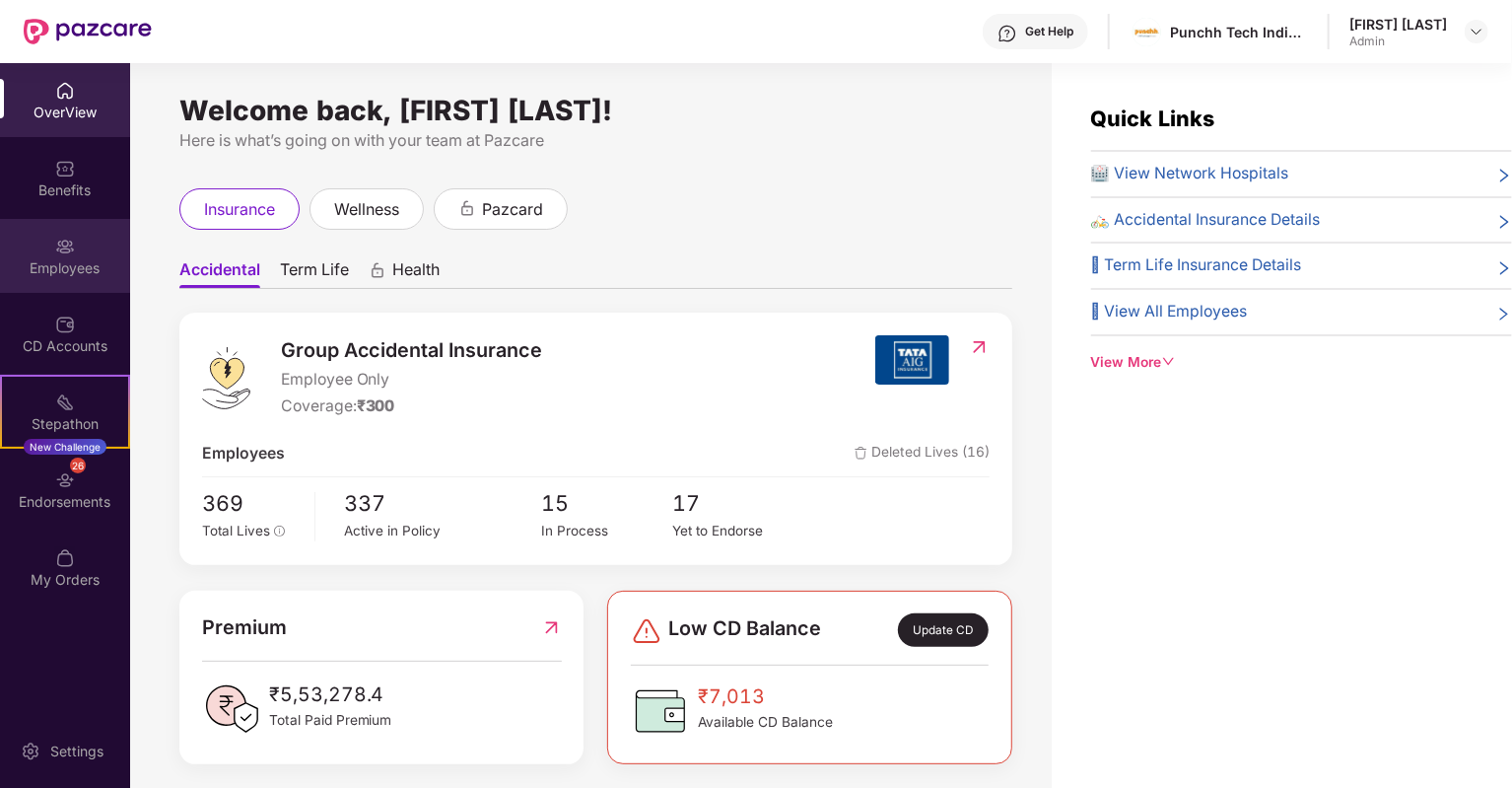 click at bounding box center [65, 247] 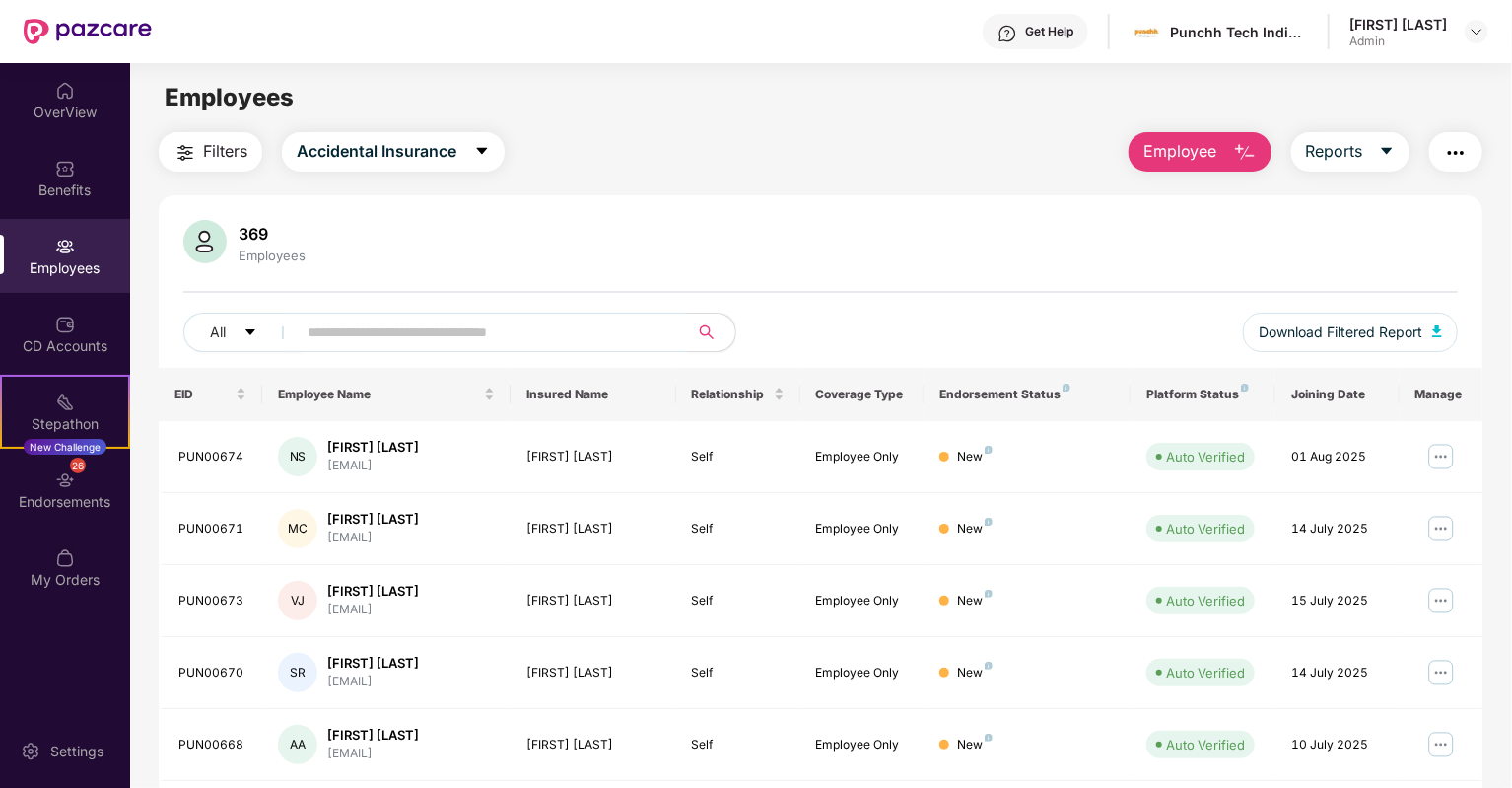 click at bounding box center (1245, 153) 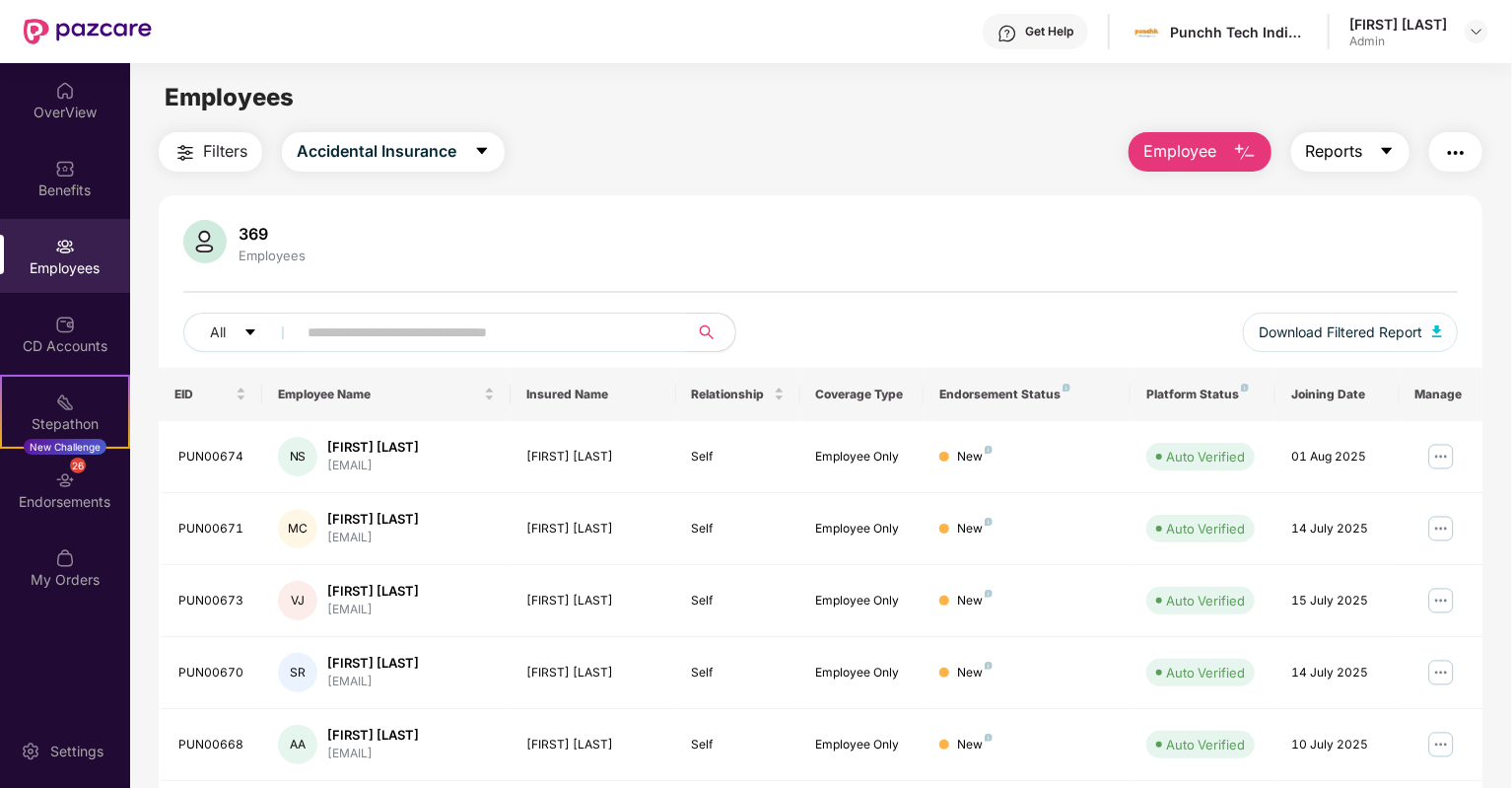 click 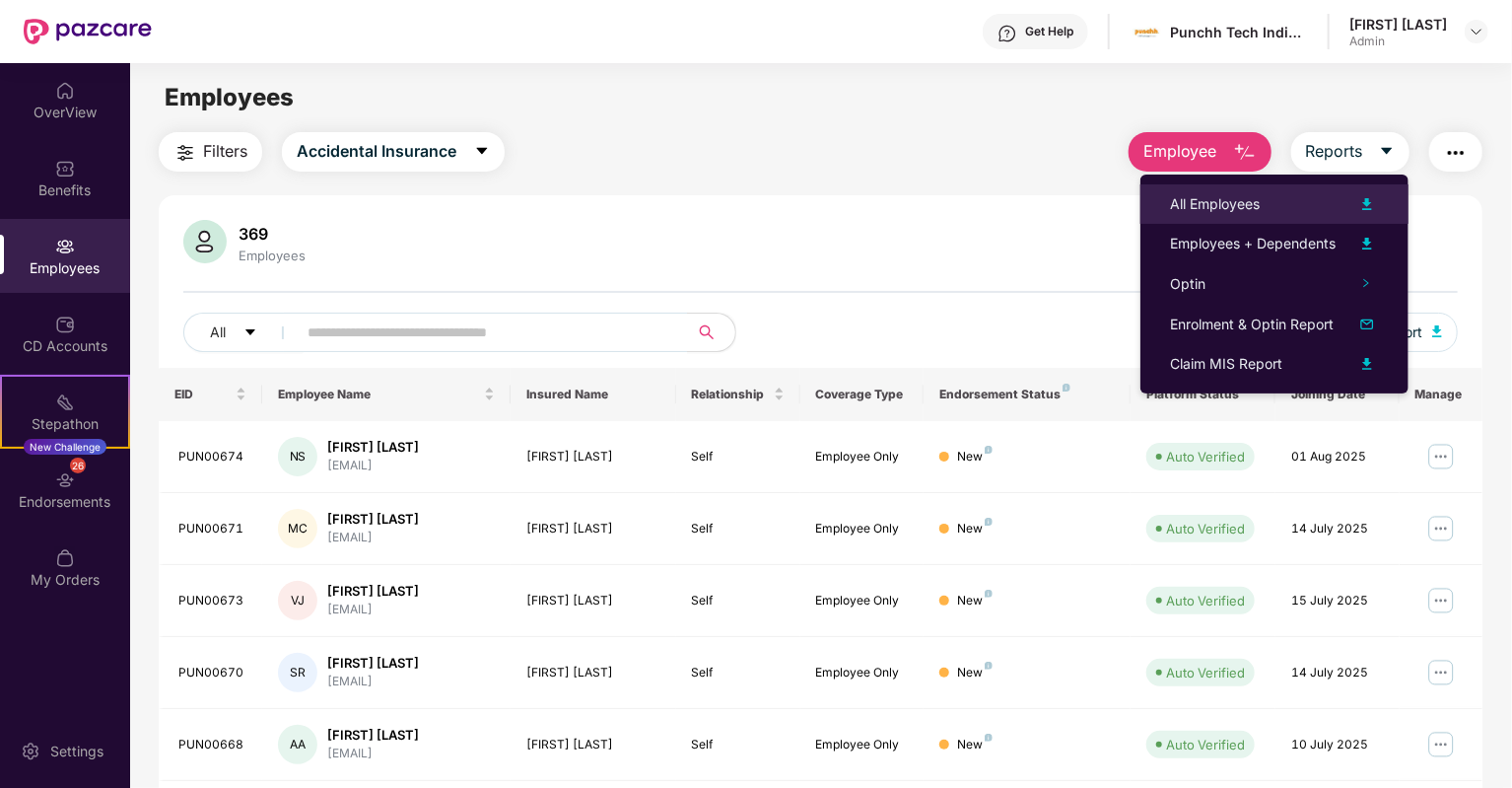 click at bounding box center (1367, 204) 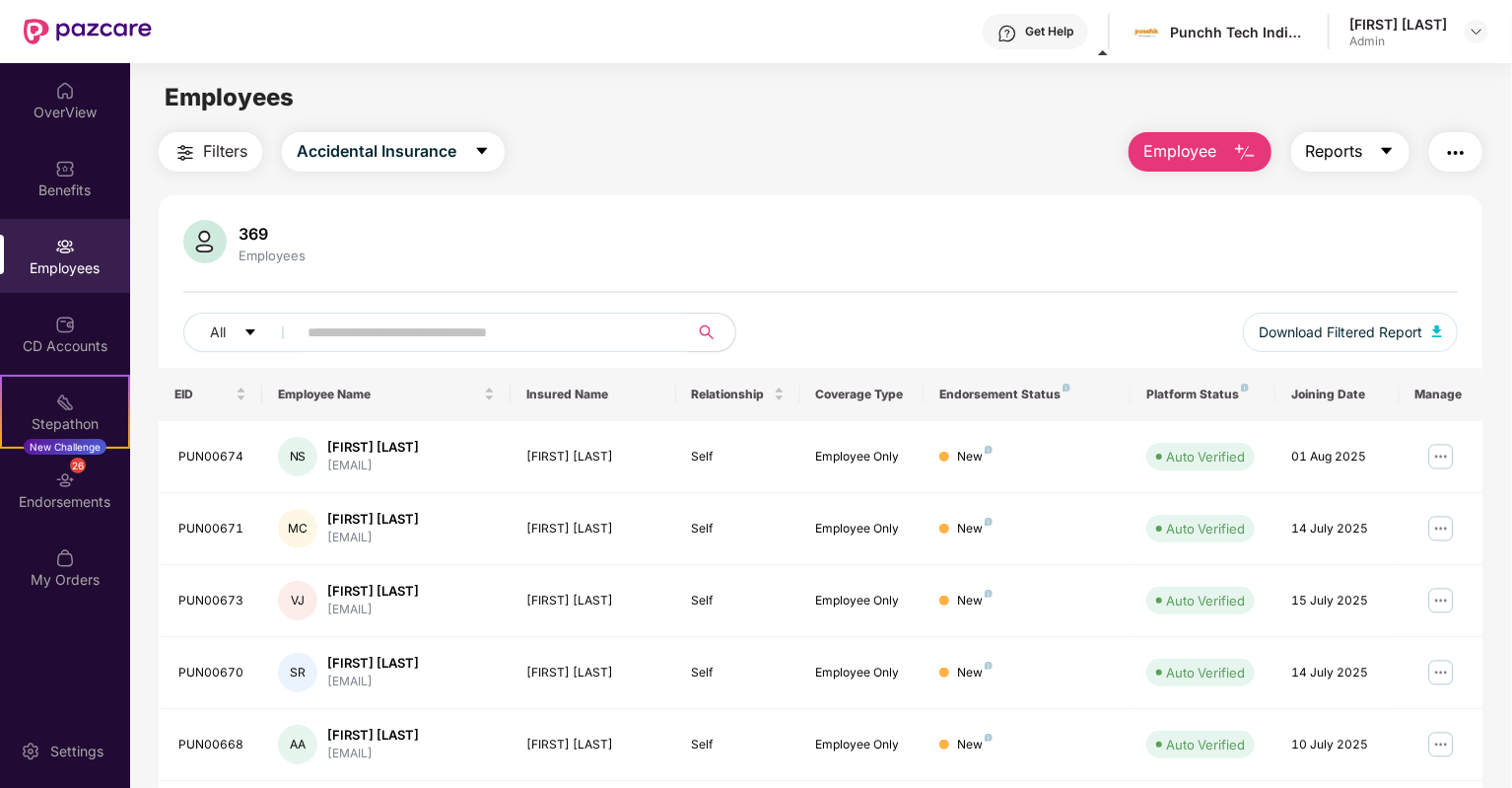 click on "Reports" at bounding box center [1350, 152] 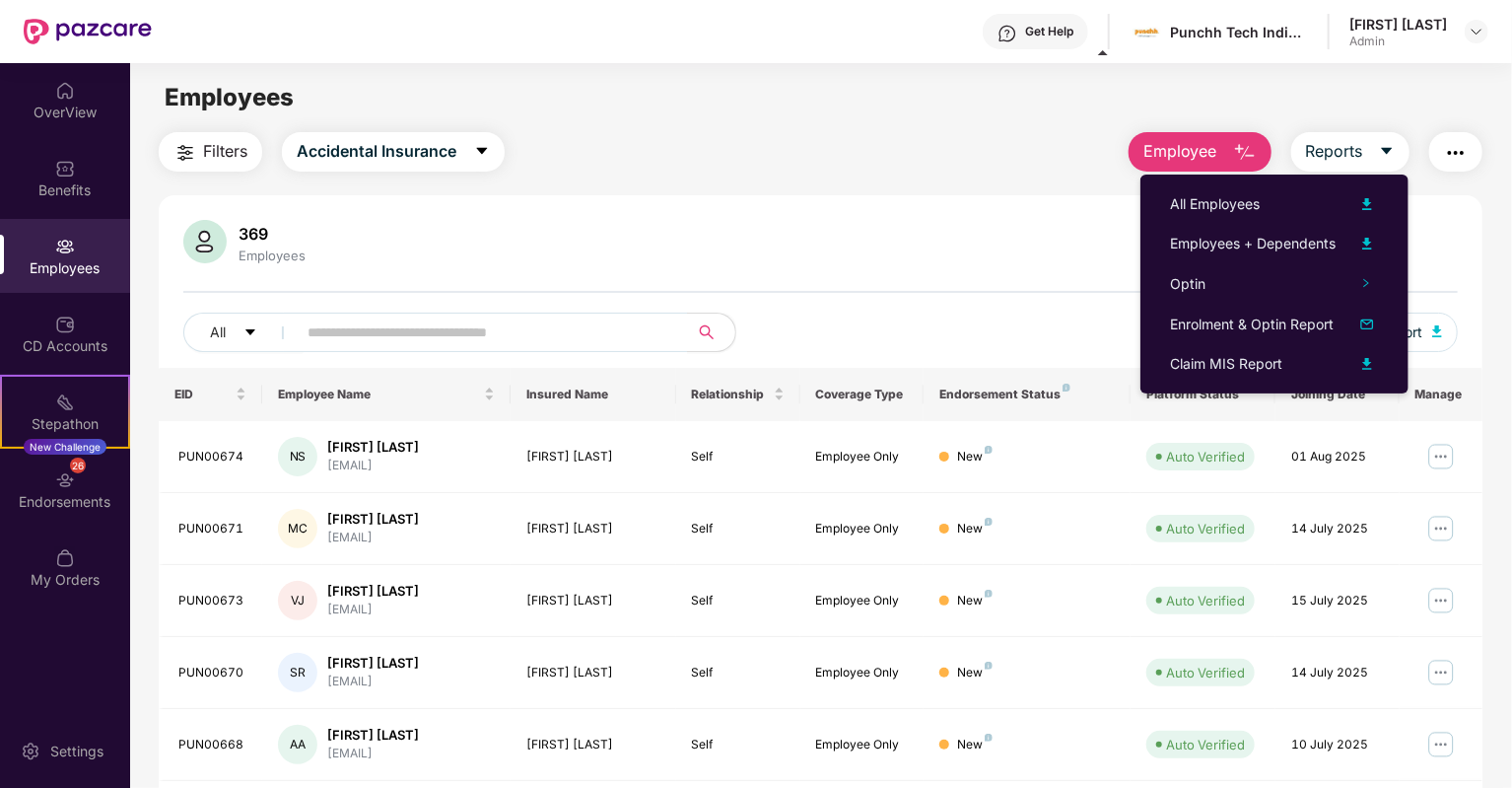 click on "Employees" at bounding box center (820, 98) 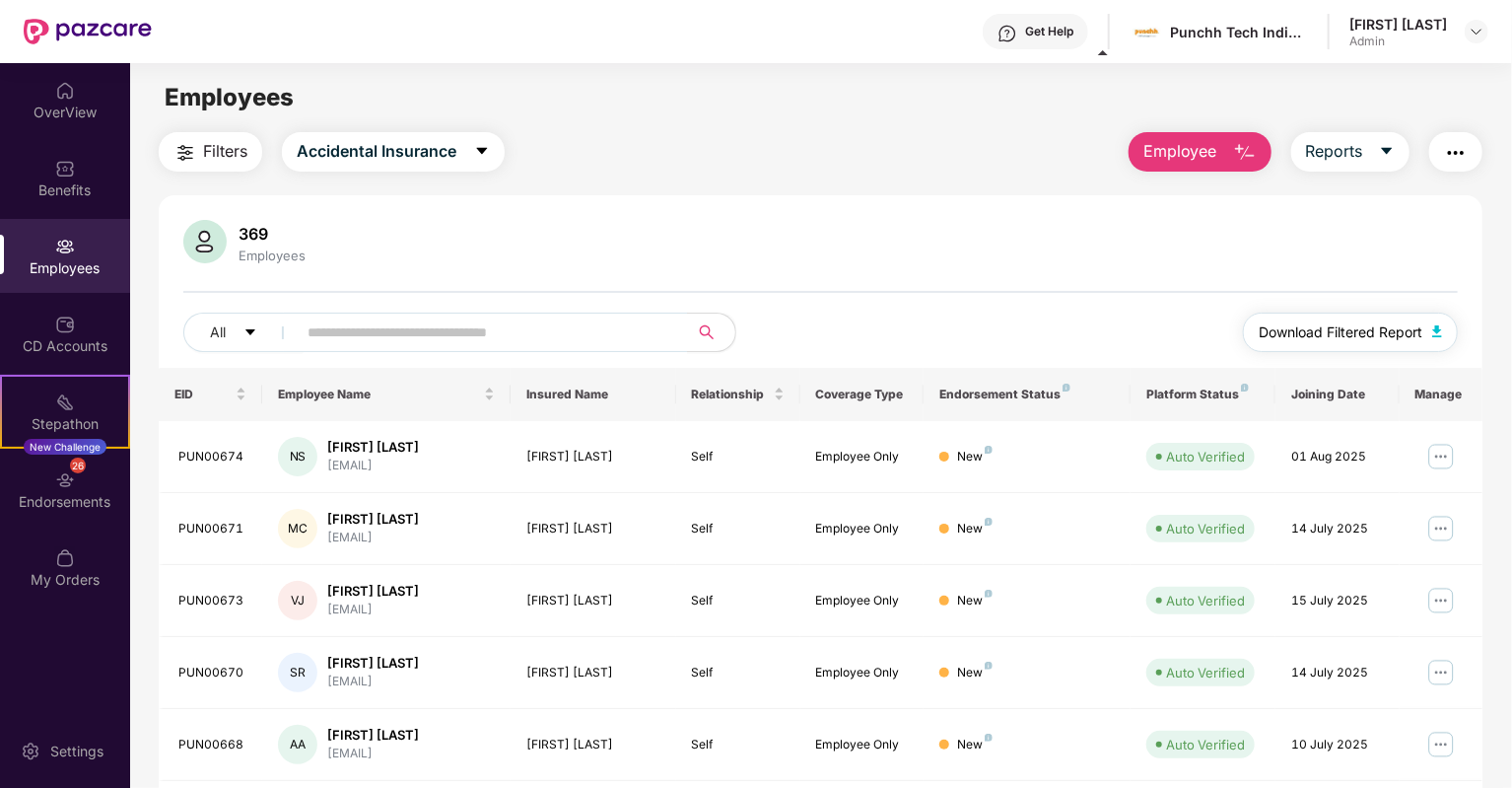click on "Download Filtered Report" at bounding box center [1340, 332] 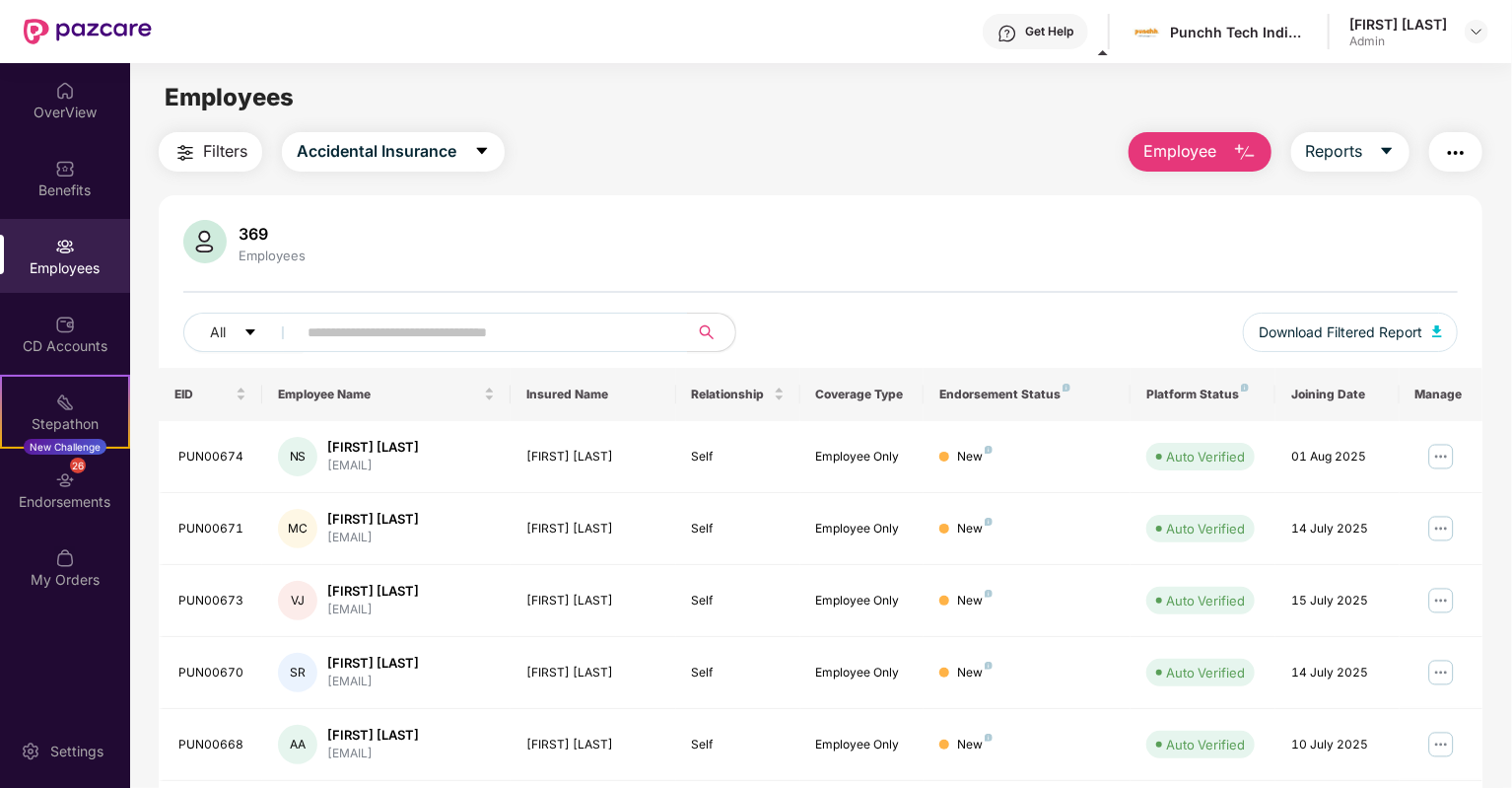 click at bounding box center [1245, 153] 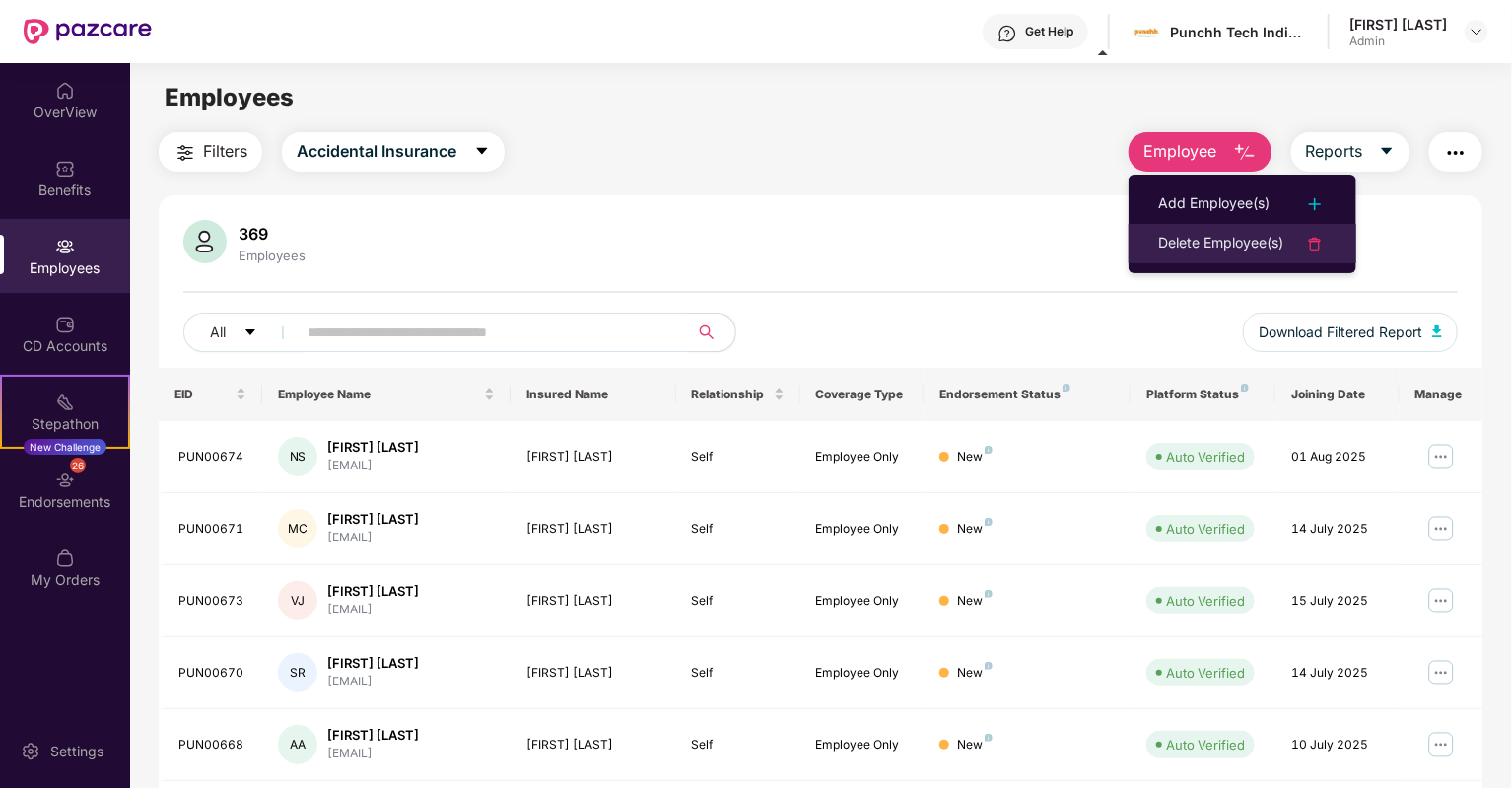 click on "Delete Employee(s)" at bounding box center [1220, 244] 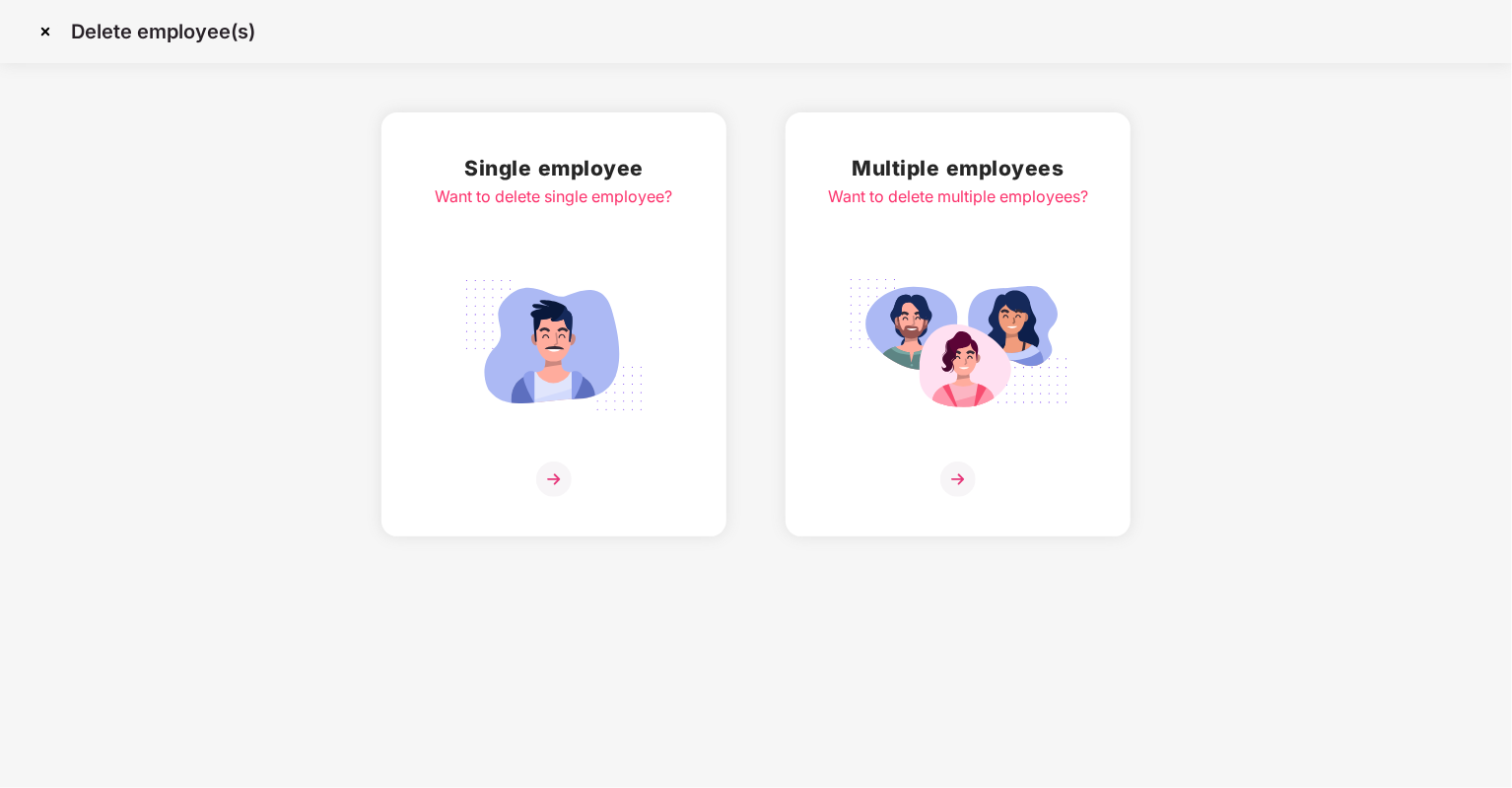 click at bounding box center [554, 479] 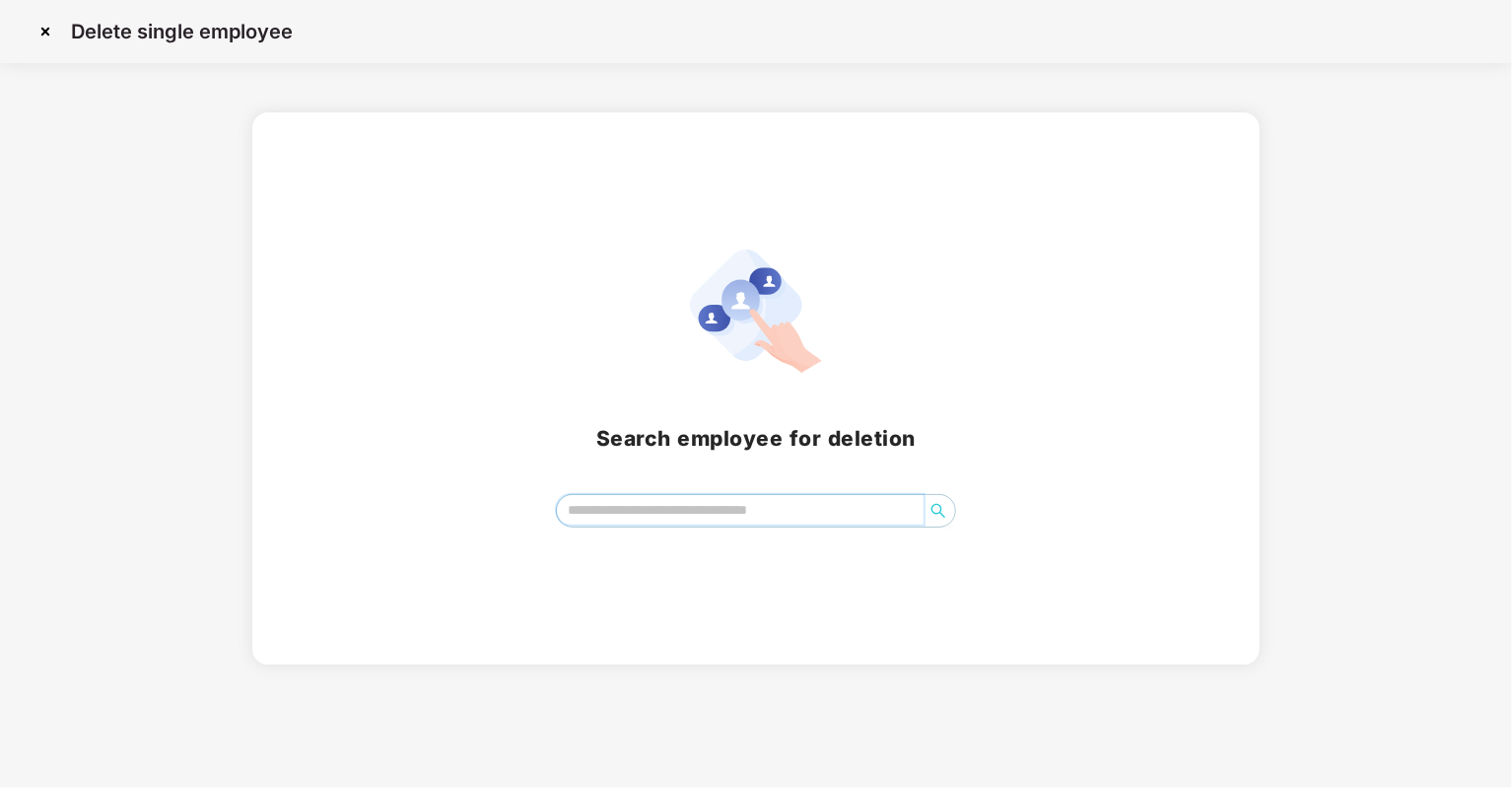click at bounding box center (740, 510) 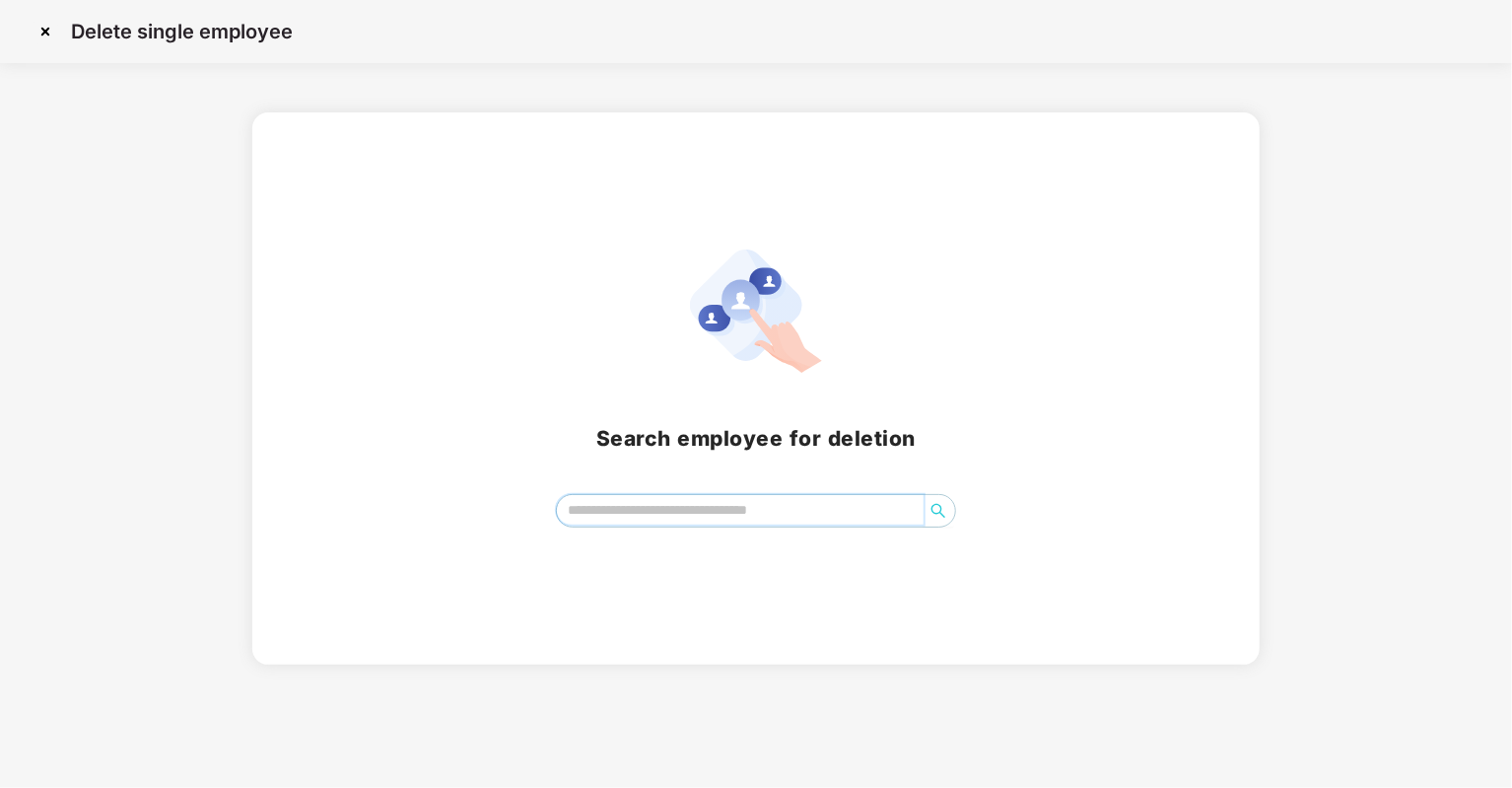 click at bounding box center [740, 510] 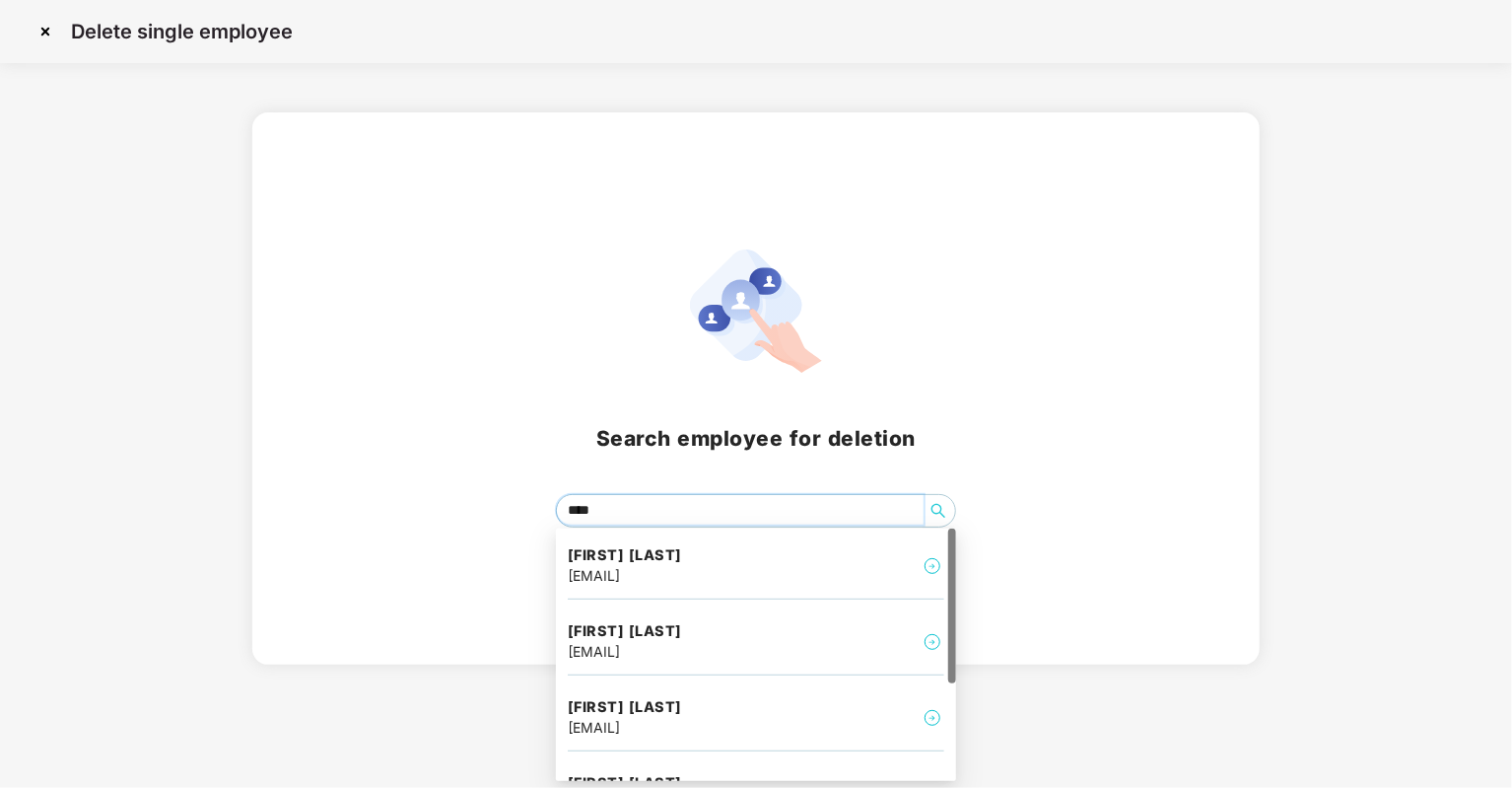 type on "*****" 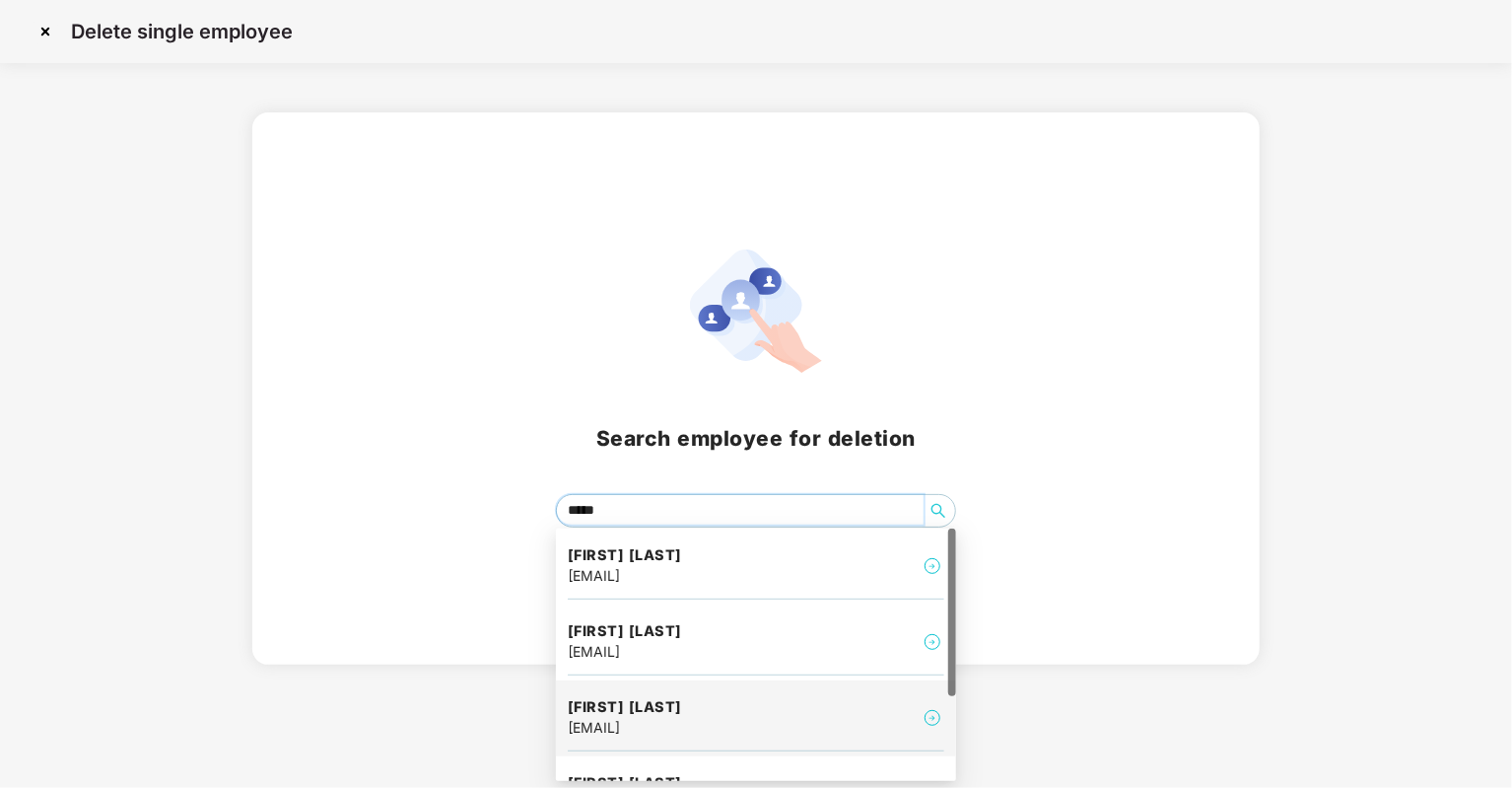 click on "[FIRST] [LAST] [EMAIL]" at bounding box center (756, 718) 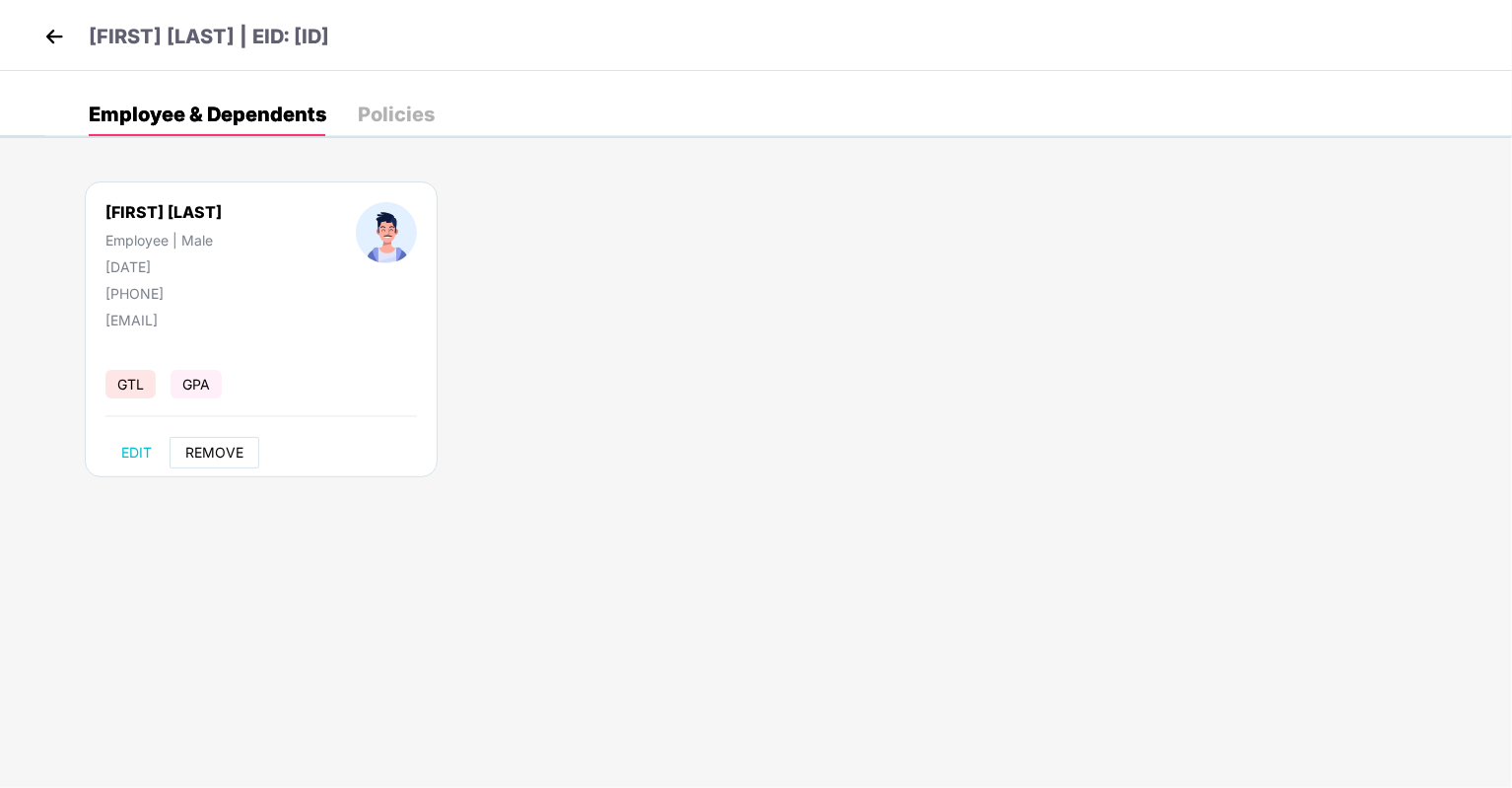 click on "REMOVE" at bounding box center [214, 453] 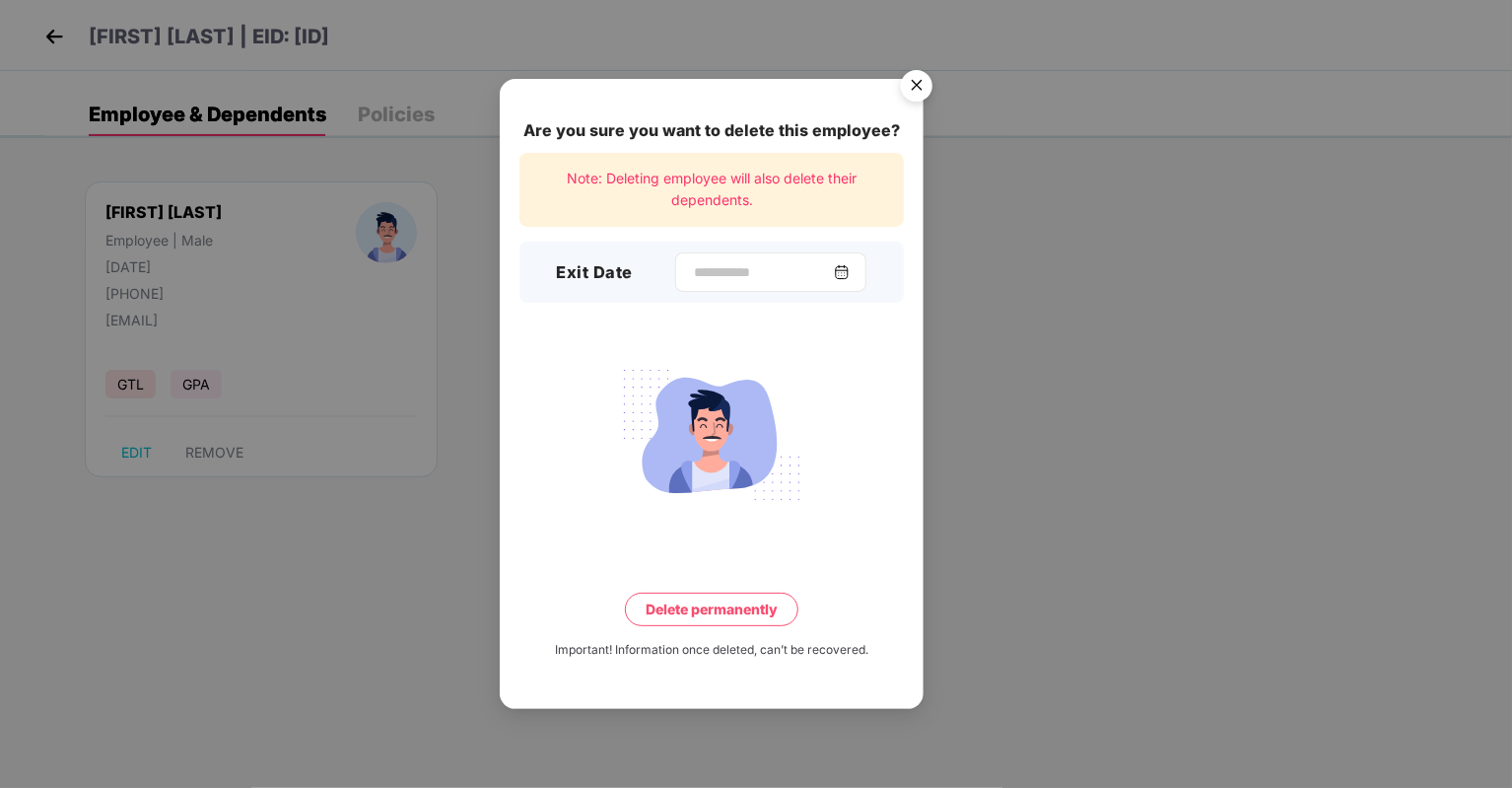 click at bounding box center (842, 272) 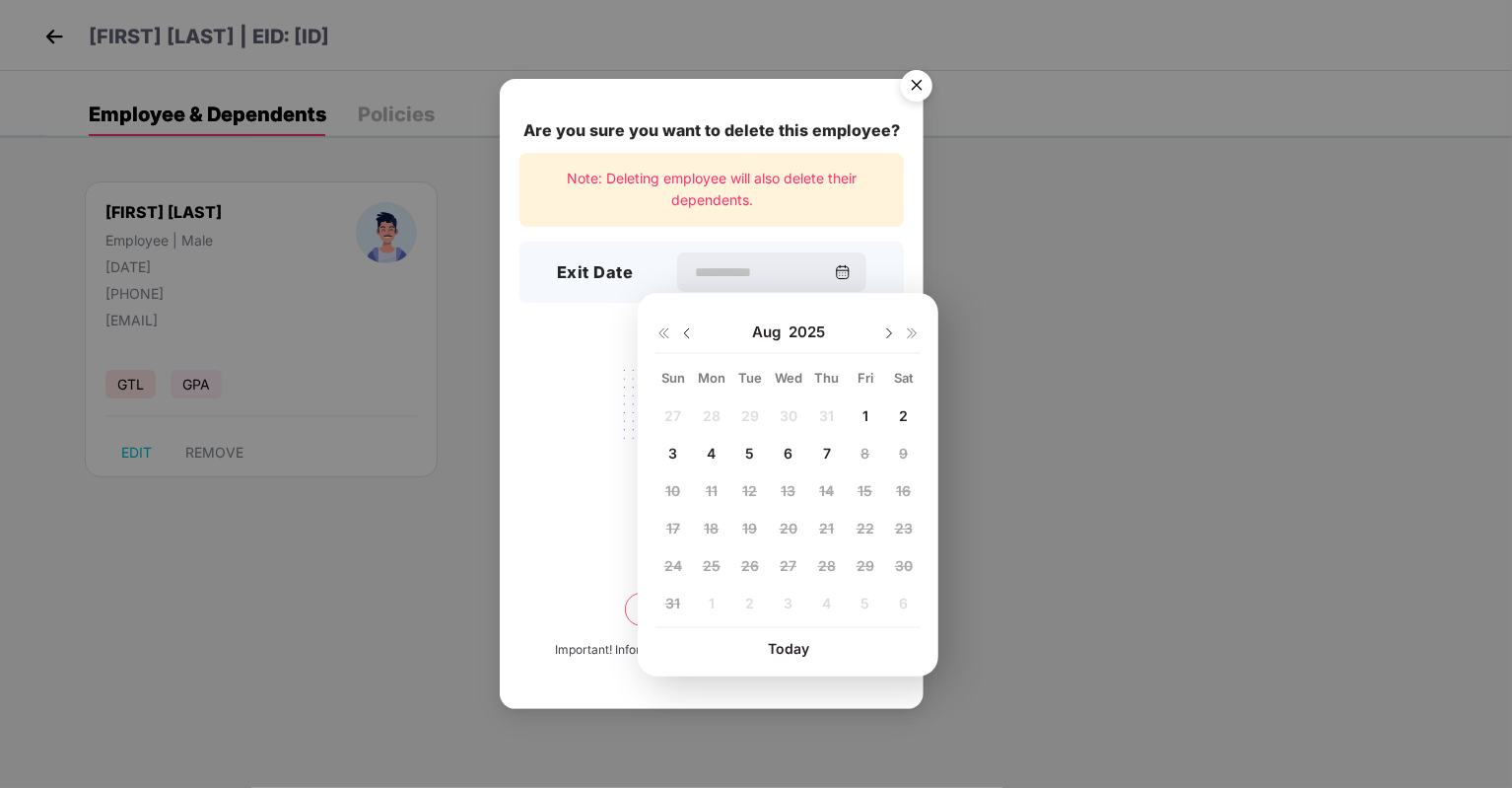 click at bounding box center [687, 333] 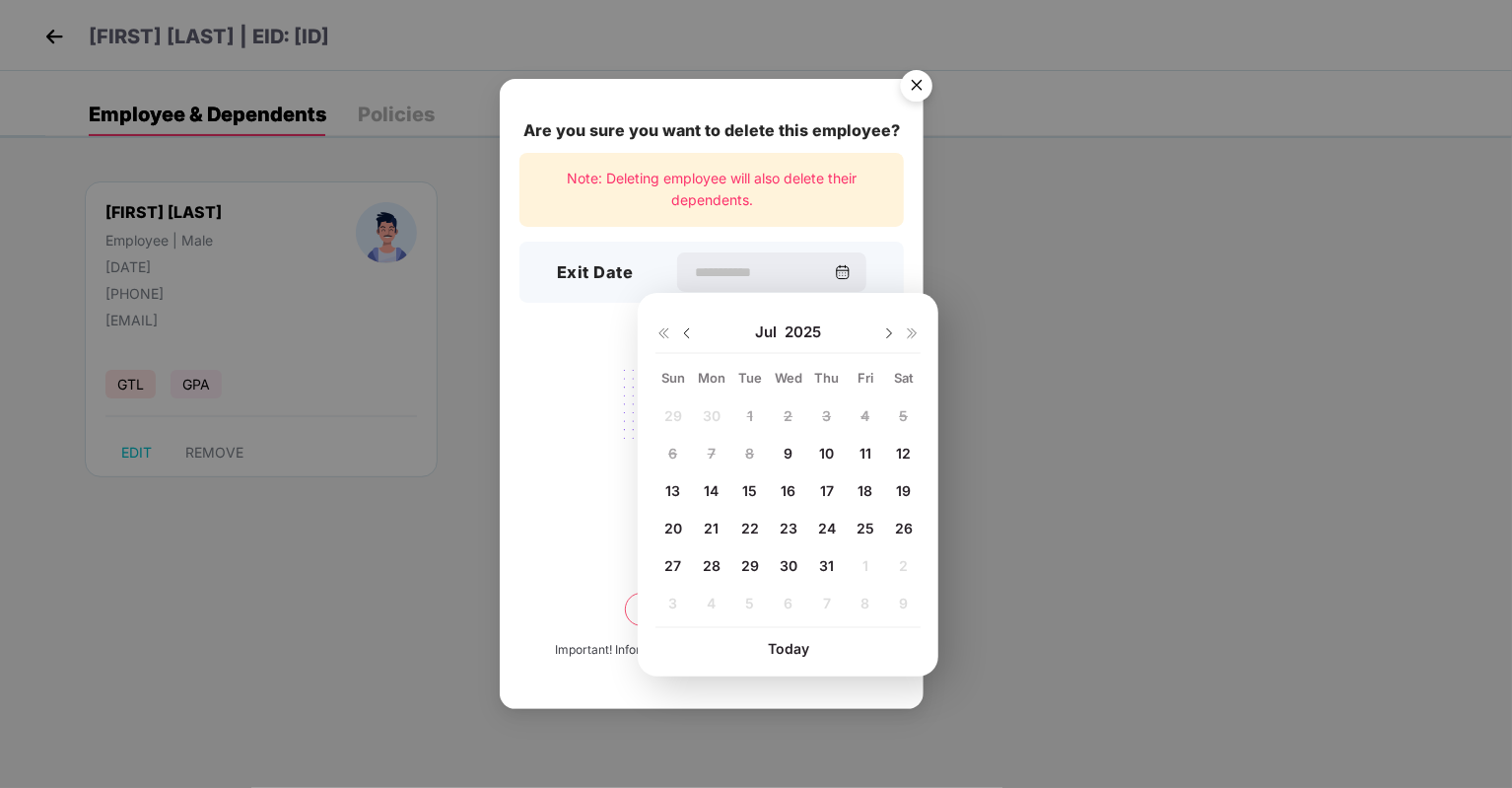 click at bounding box center [687, 333] 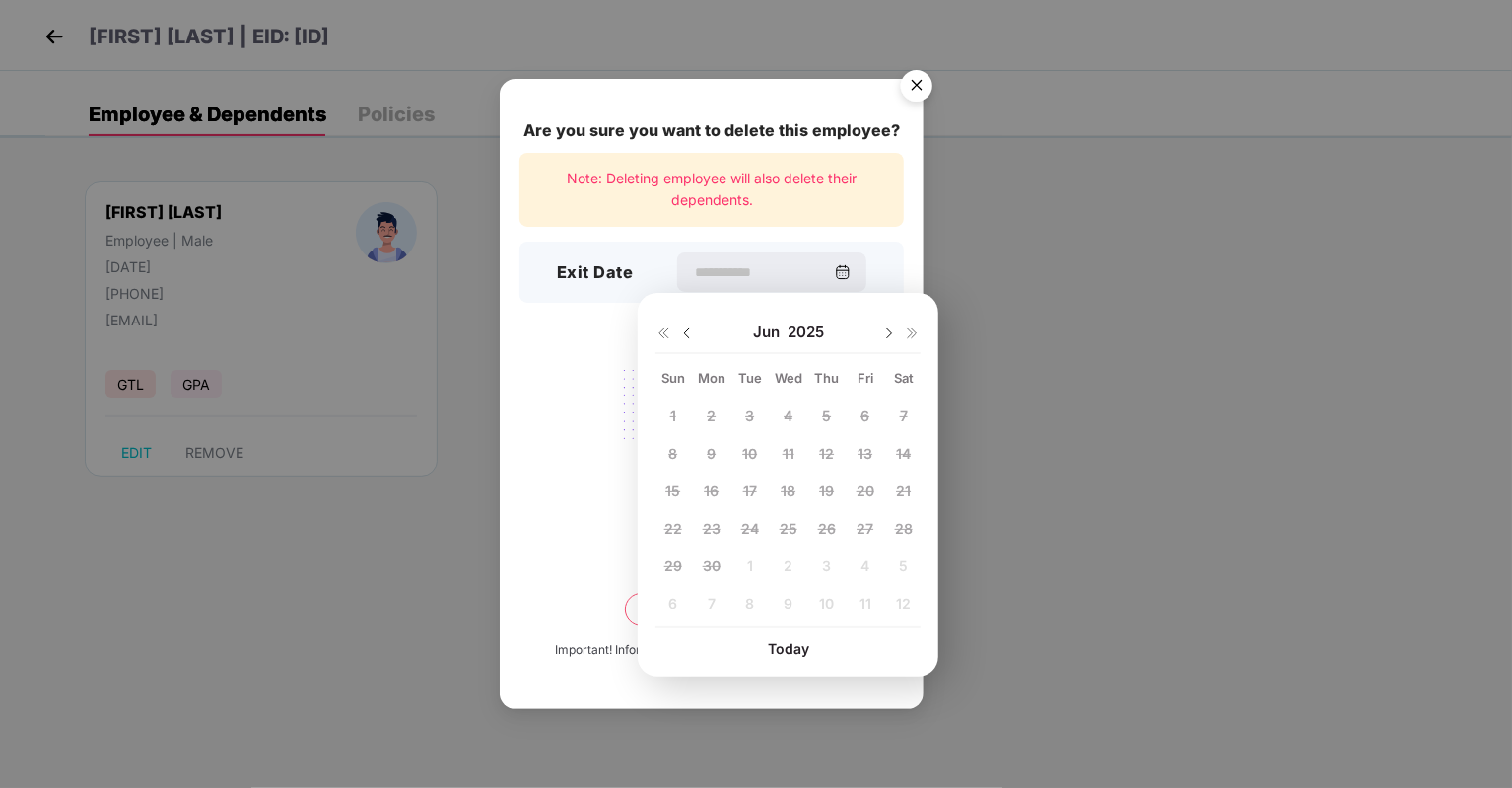 click at bounding box center (687, 333) 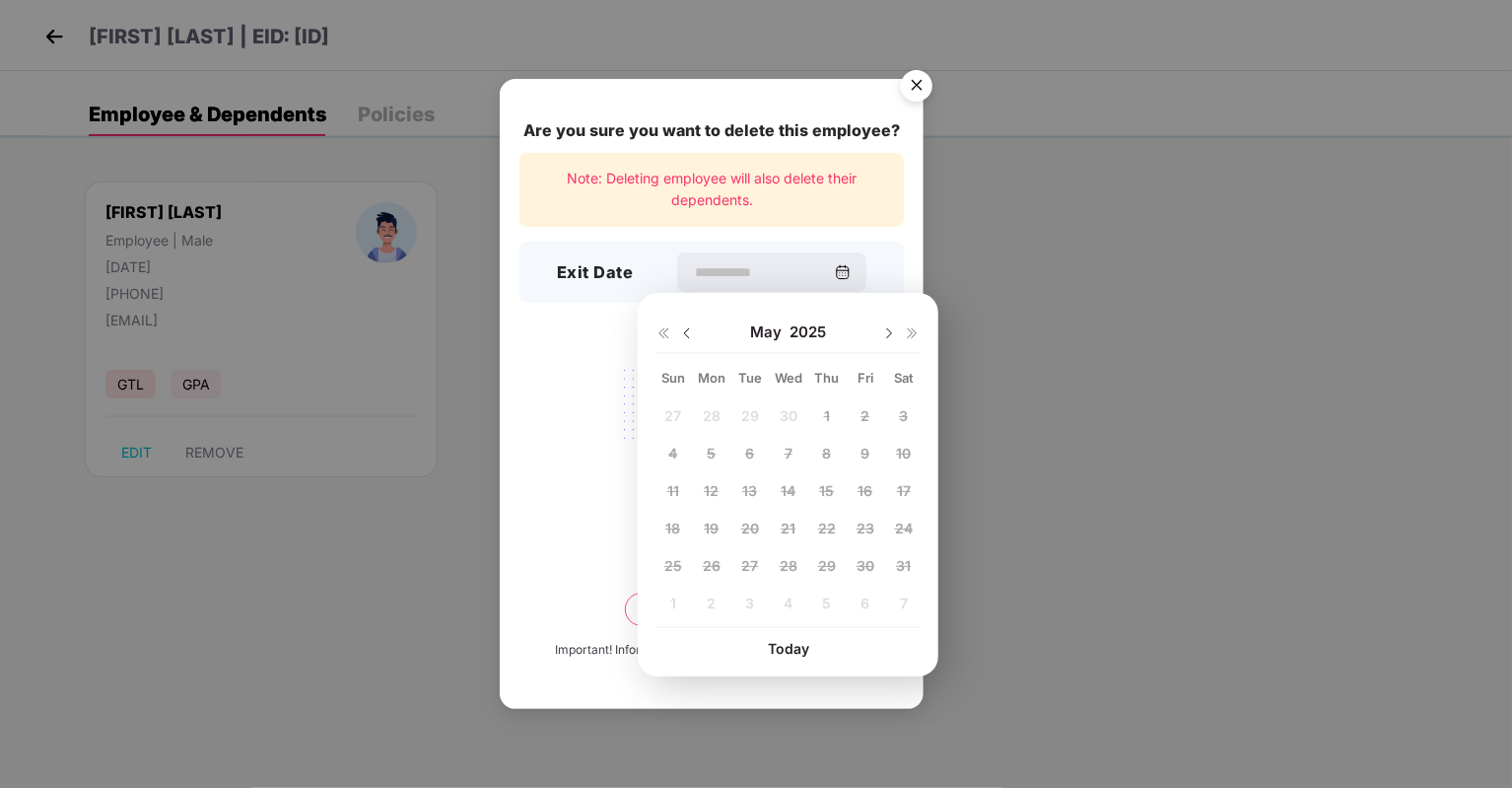 click at bounding box center (687, 333) 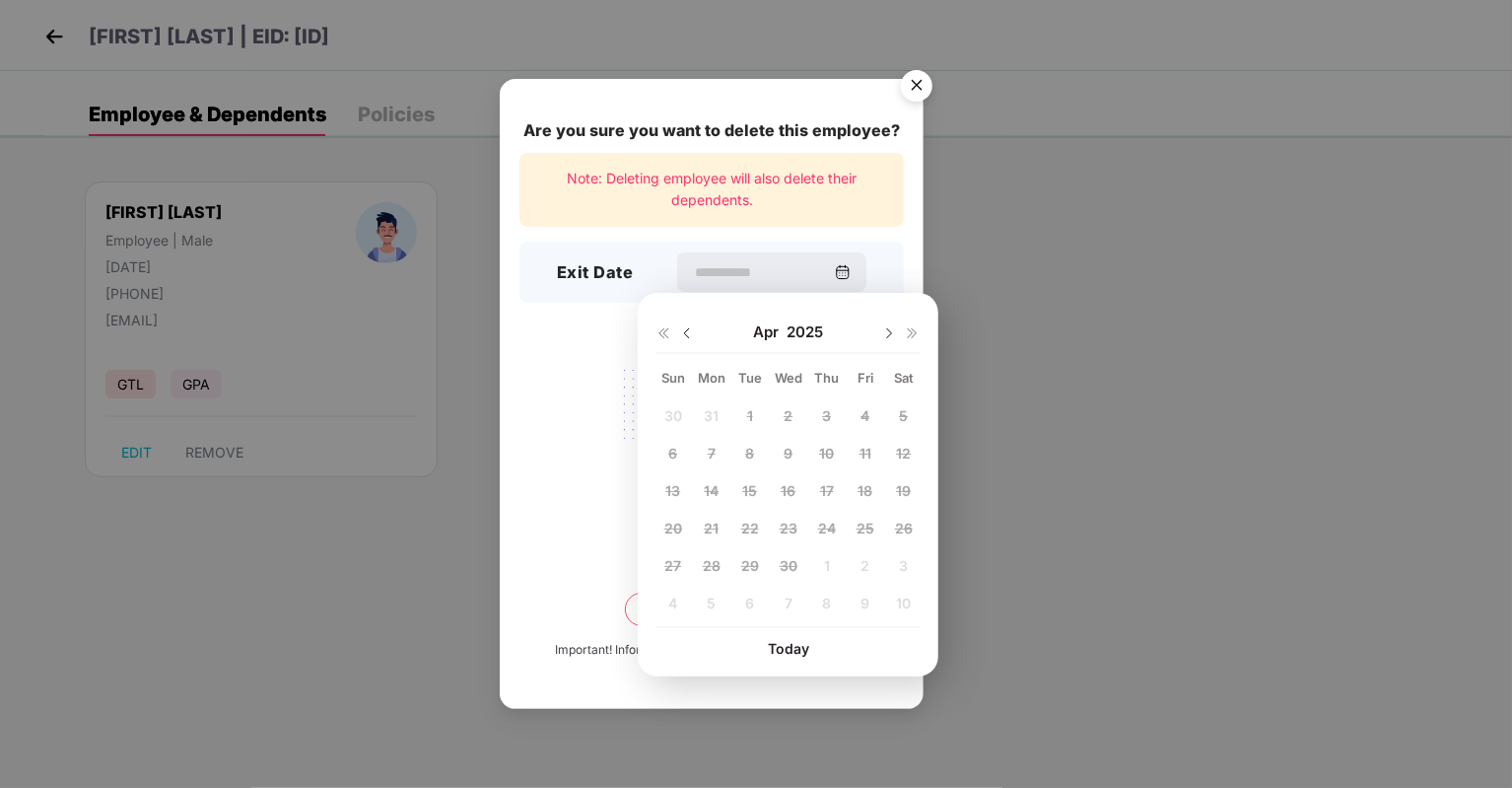 click at bounding box center [889, 333] 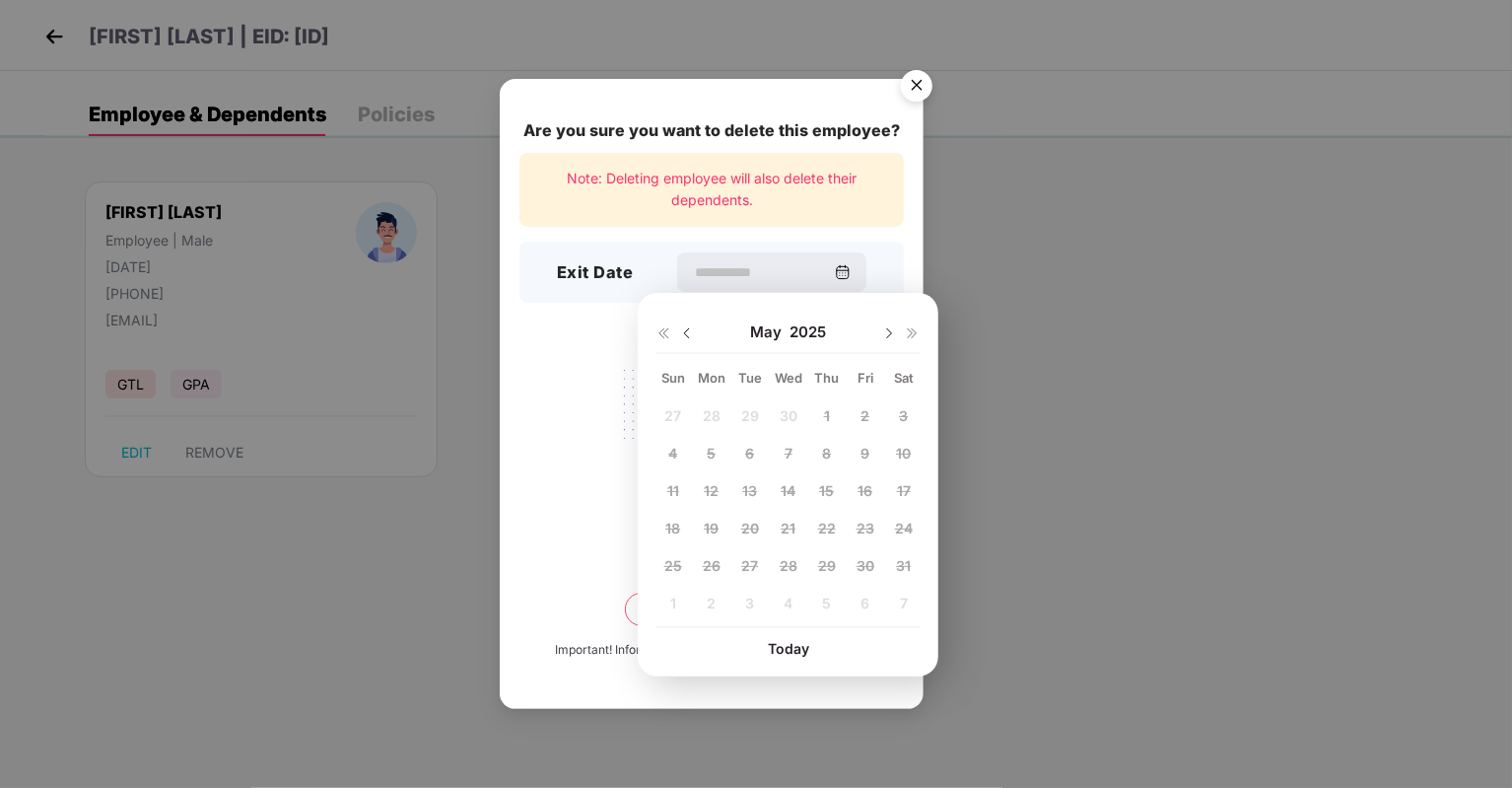 click at bounding box center [889, 333] 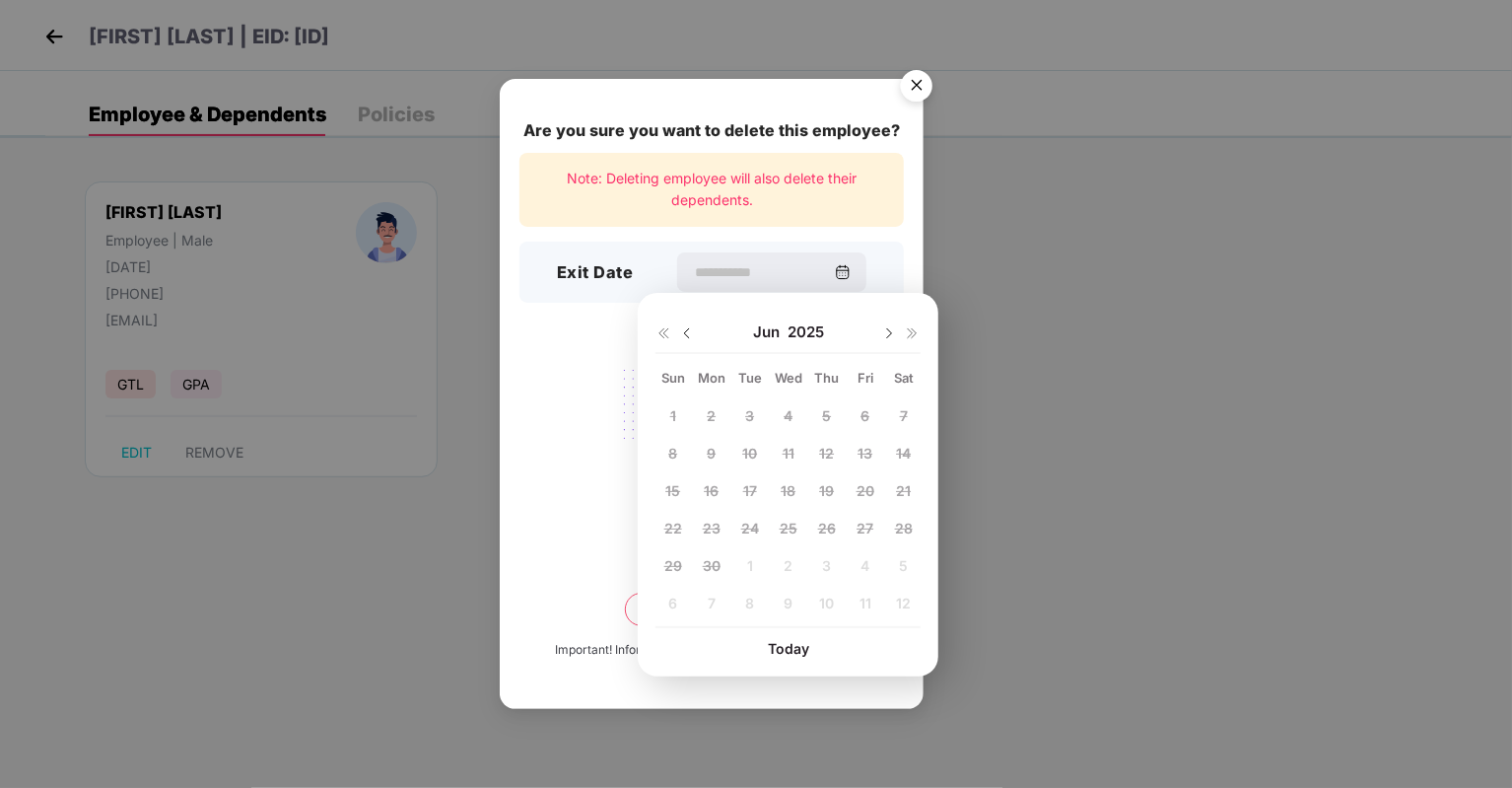 click at bounding box center (889, 333) 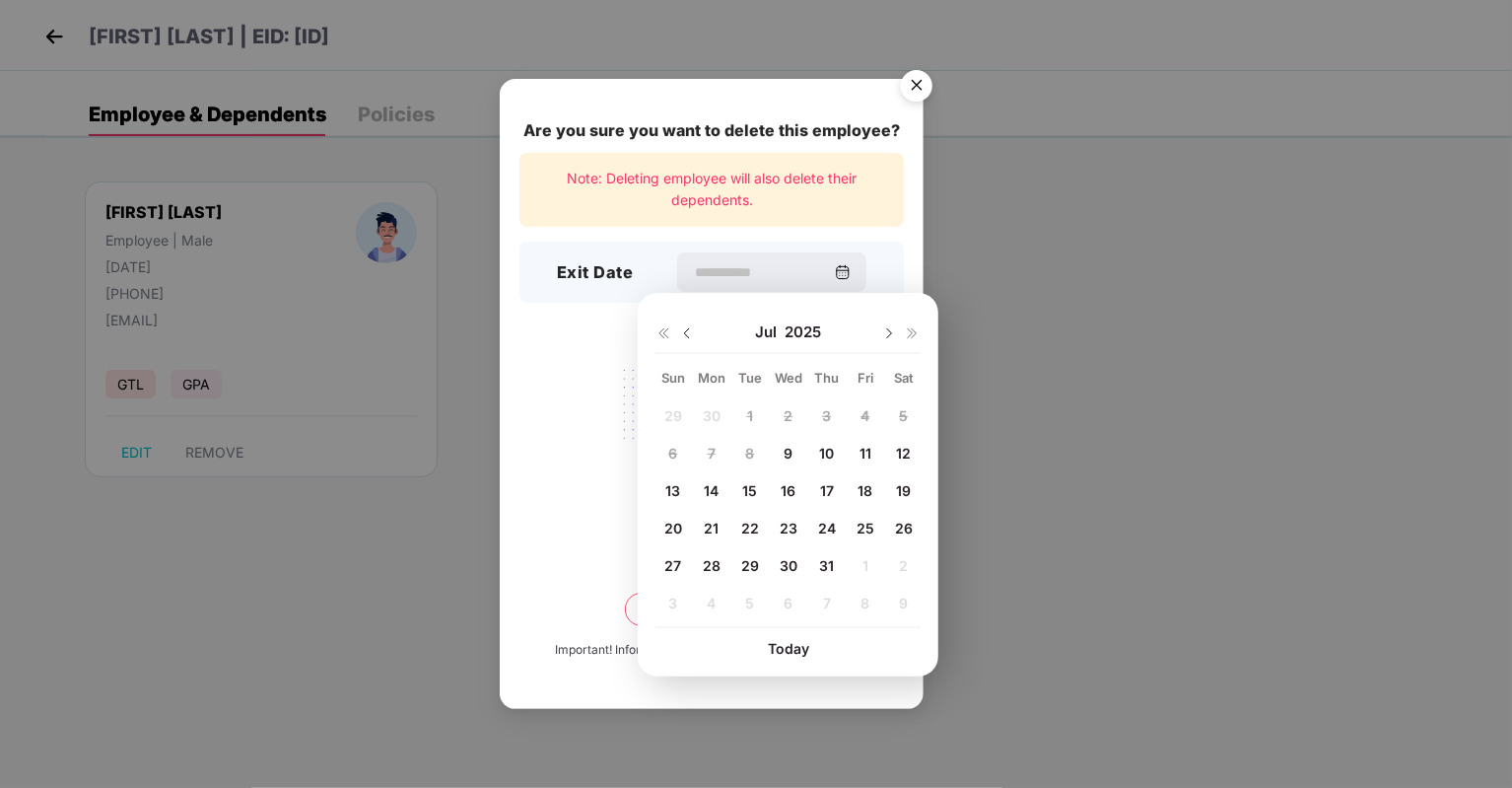 click on "9" at bounding box center (788, 453) 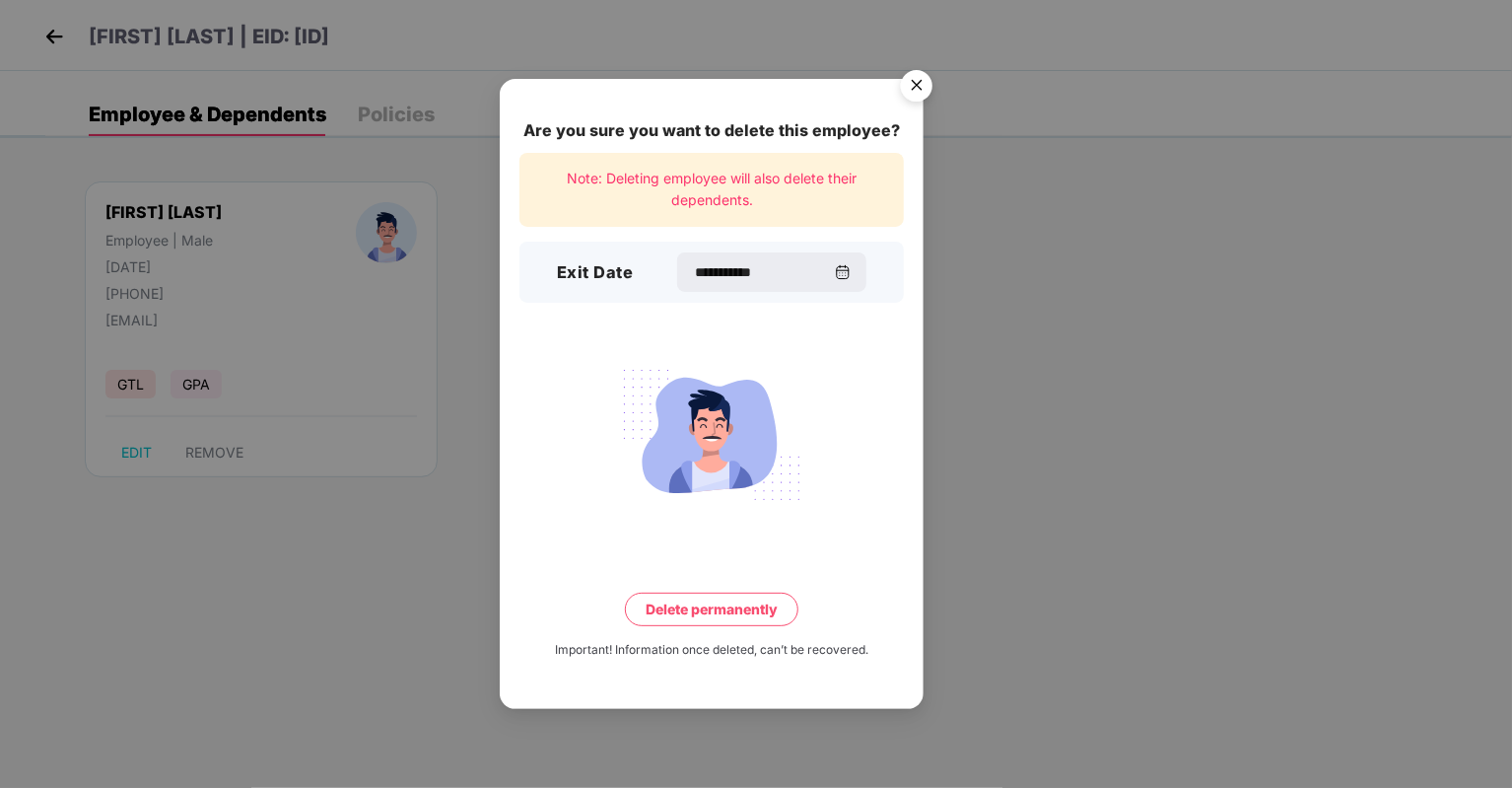 click on "Delete permanently" at bounding box center [712, 609] 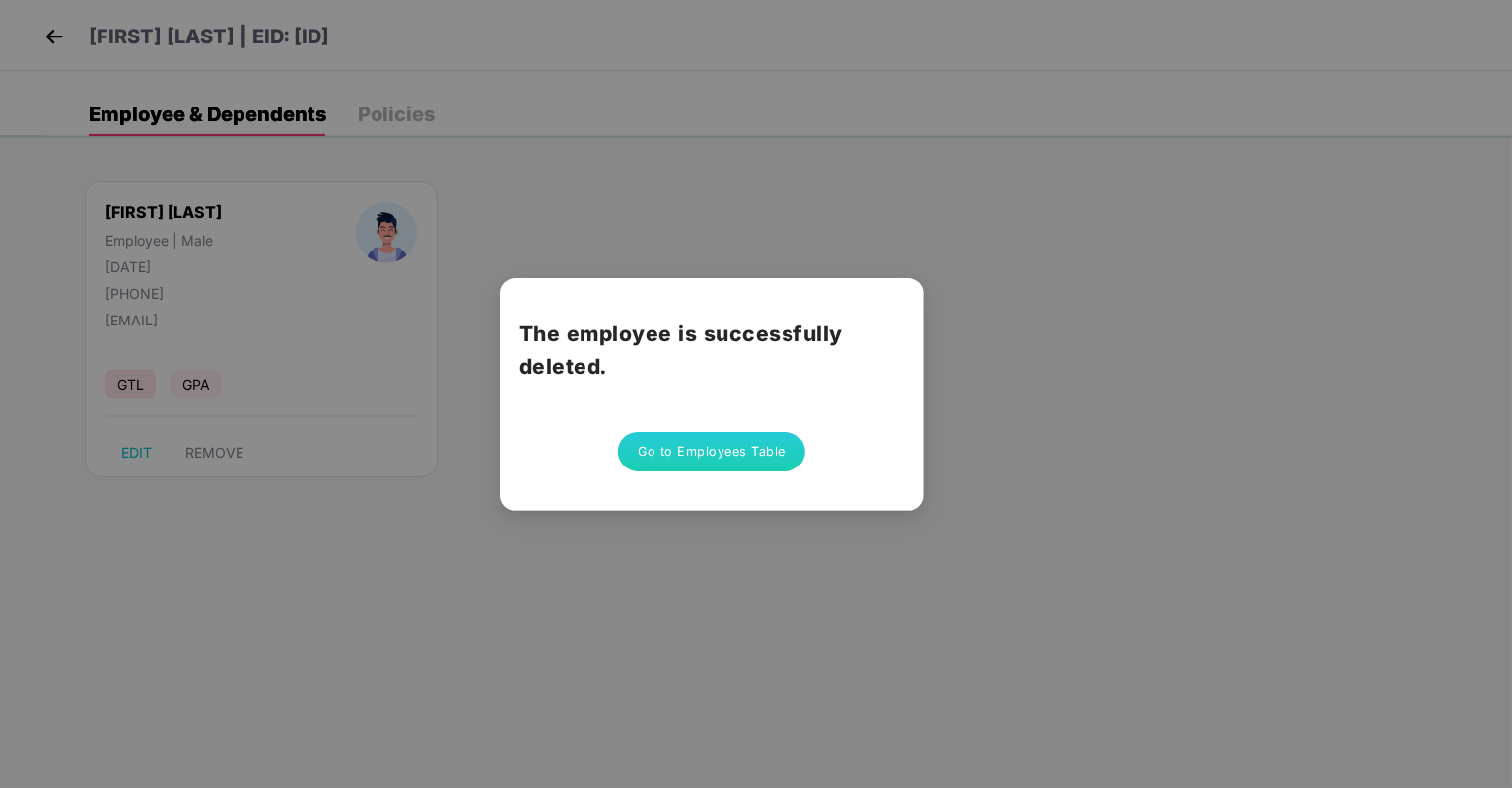 click on "Go to Employees Table" at bounding box center [712, 452] 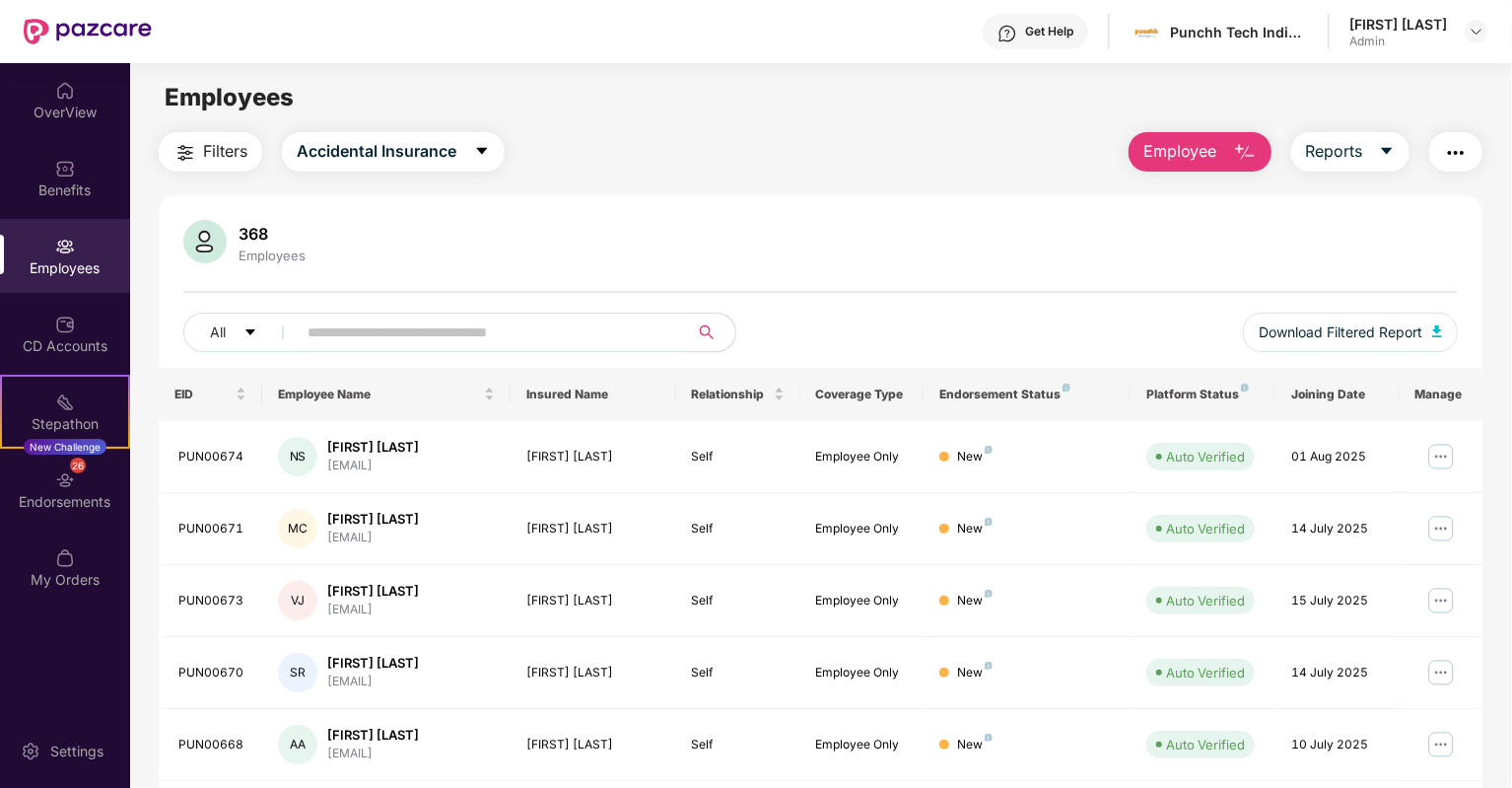 click on "Employee" at bounding box center [1200, 152] 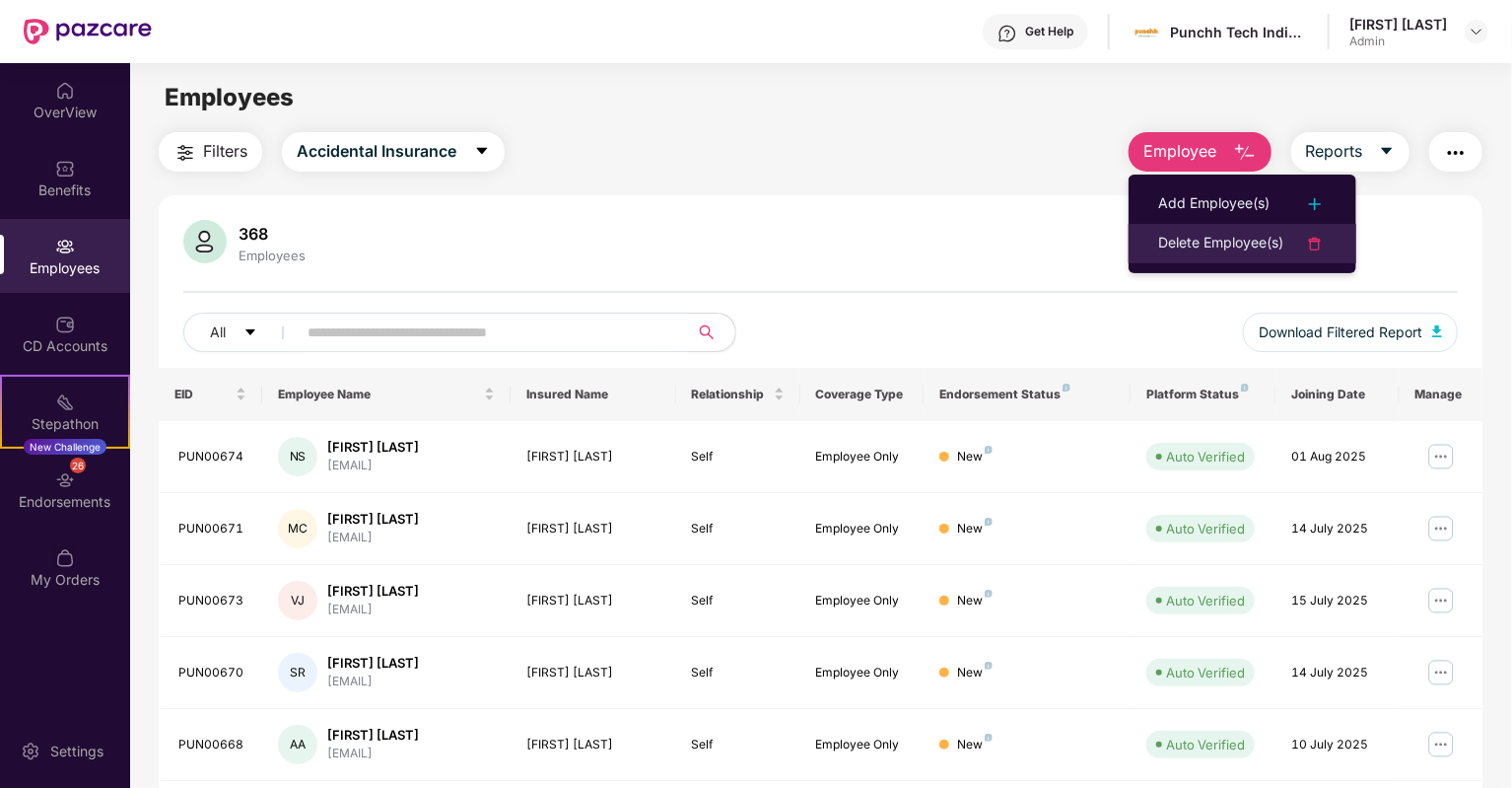 click on "Delete Employee(s)" at bounding box center (1220, 244) 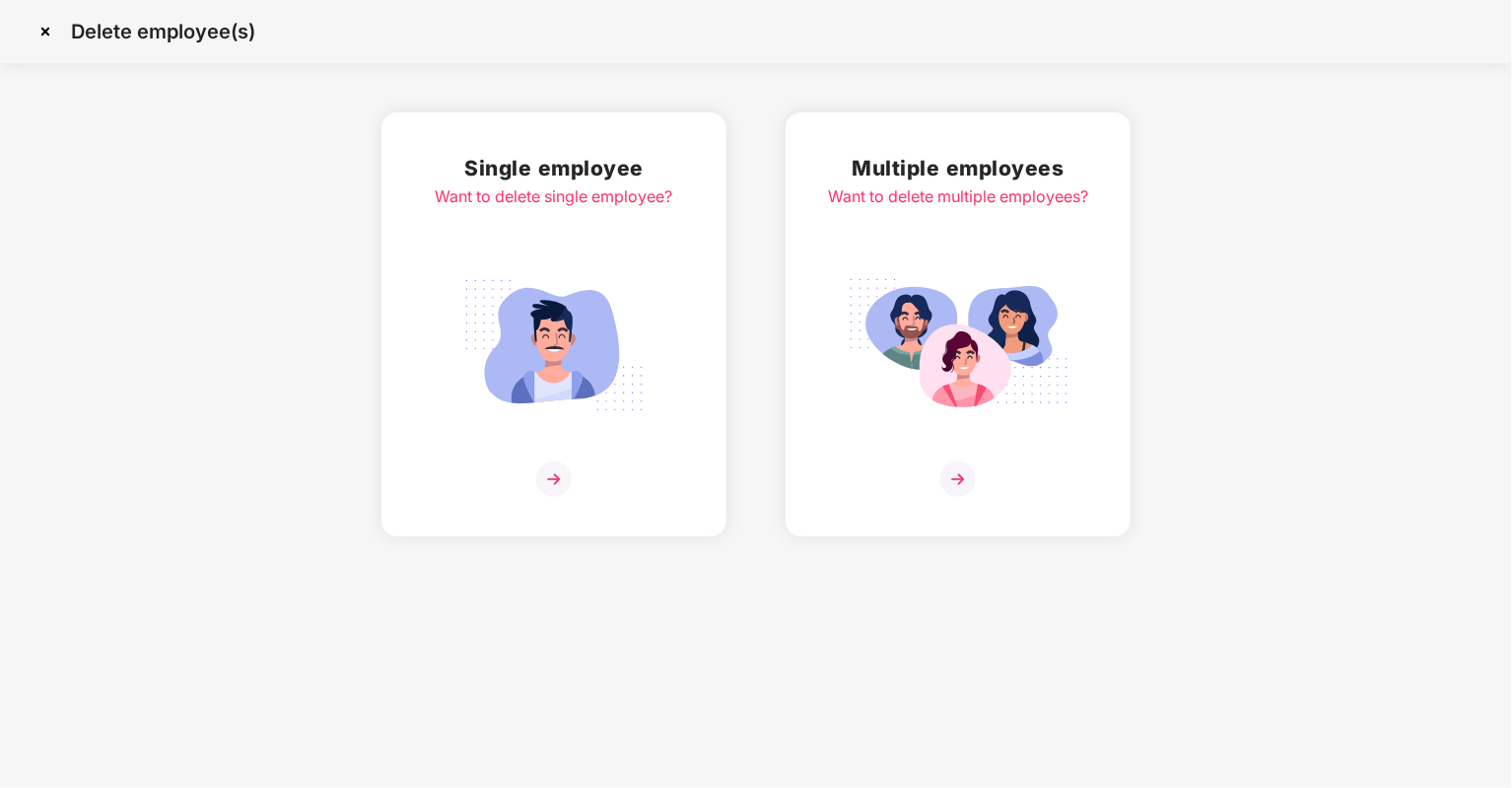 click at bounding box center (554, 479) 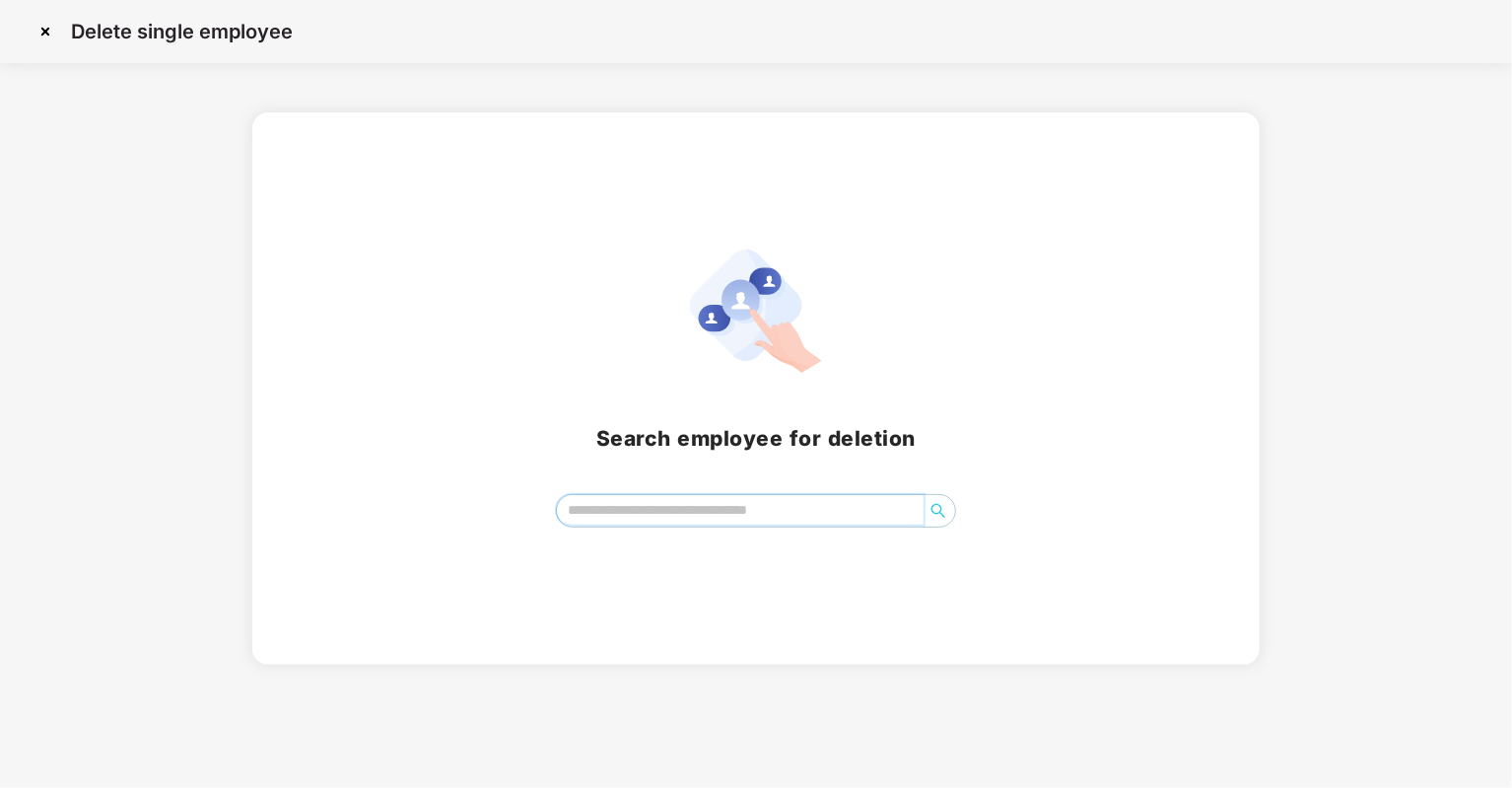click at bounding box center (740, 510) 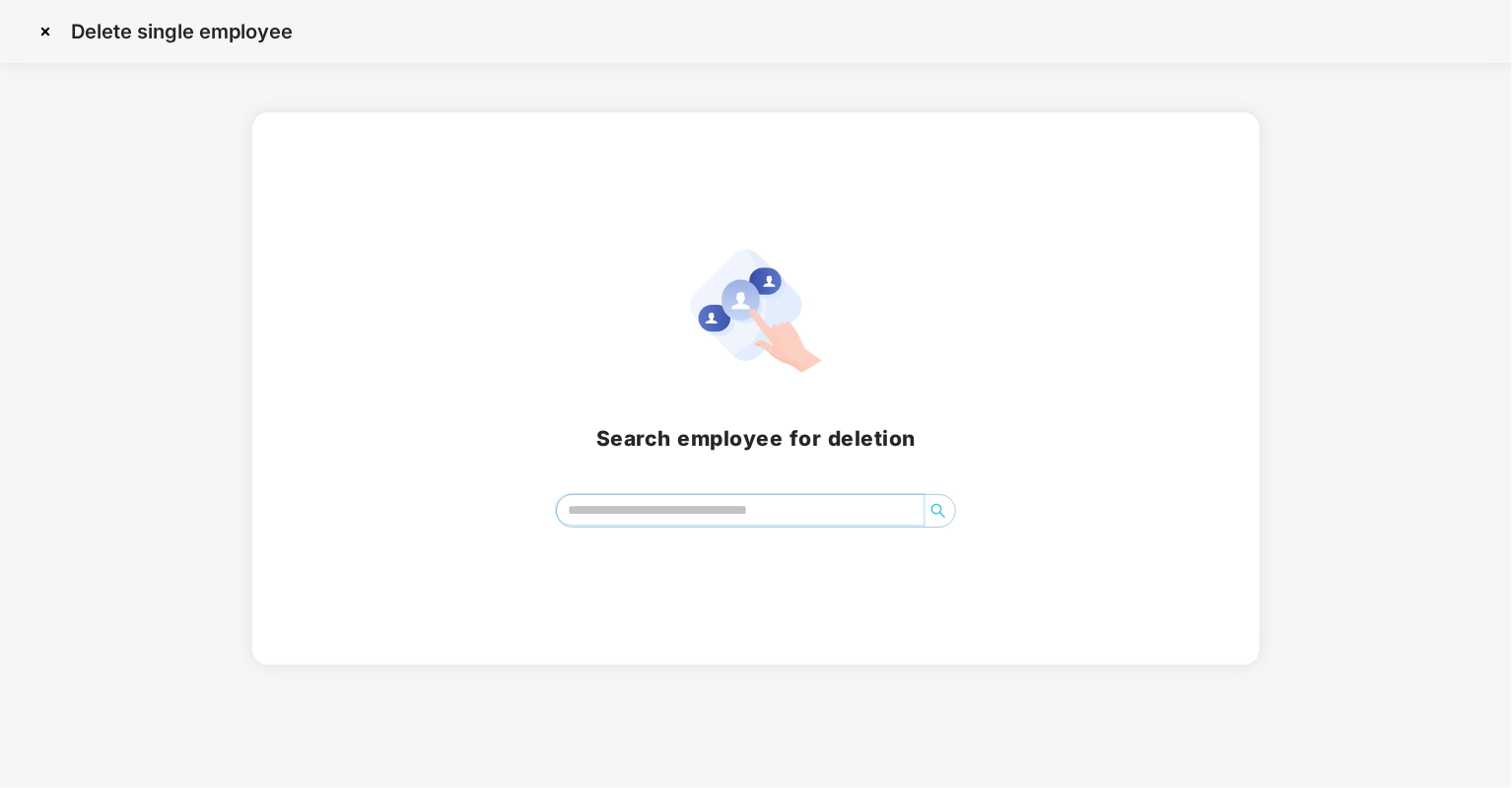 click at bounding box center (740, 510) 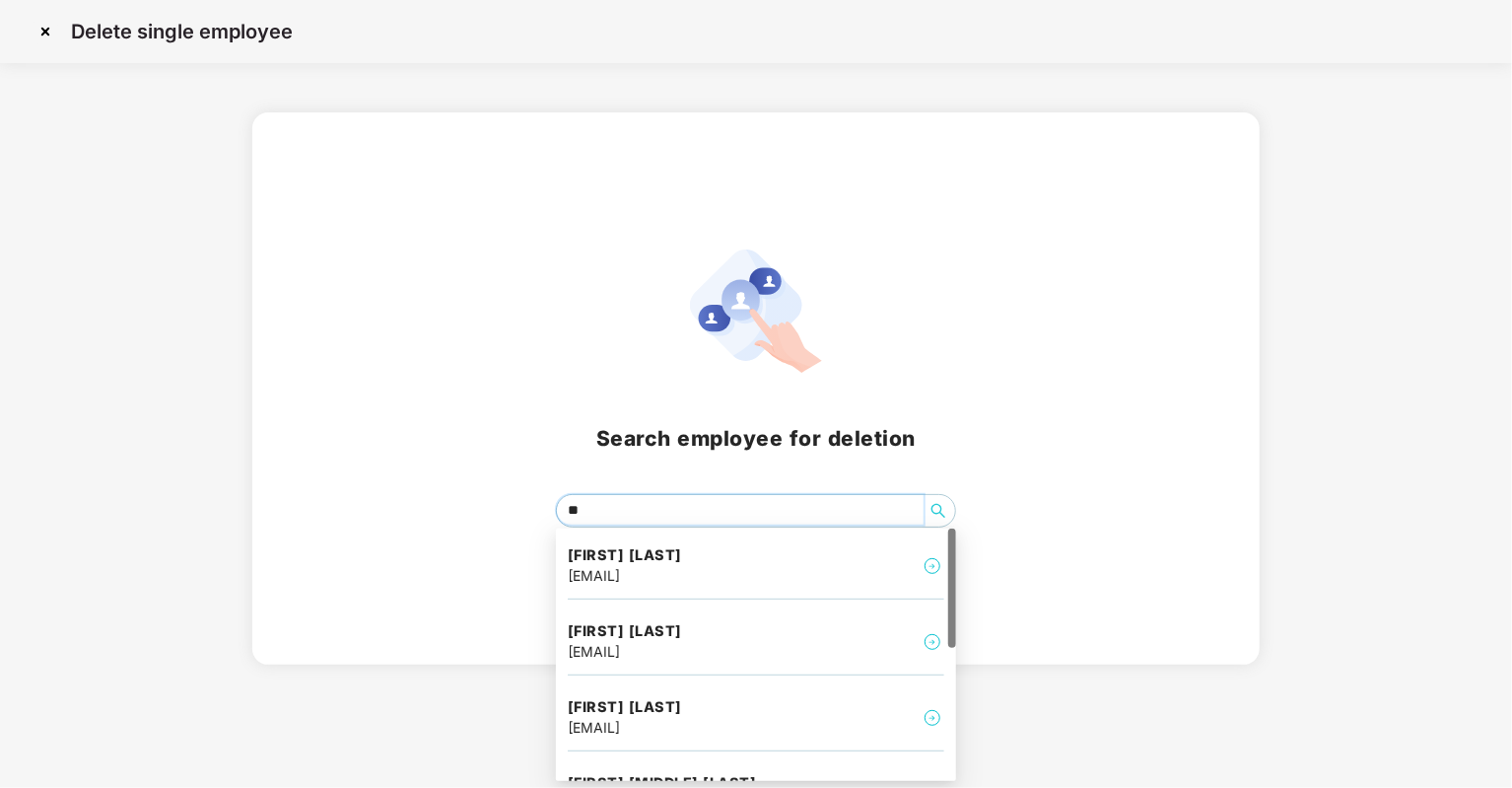 type on "*" 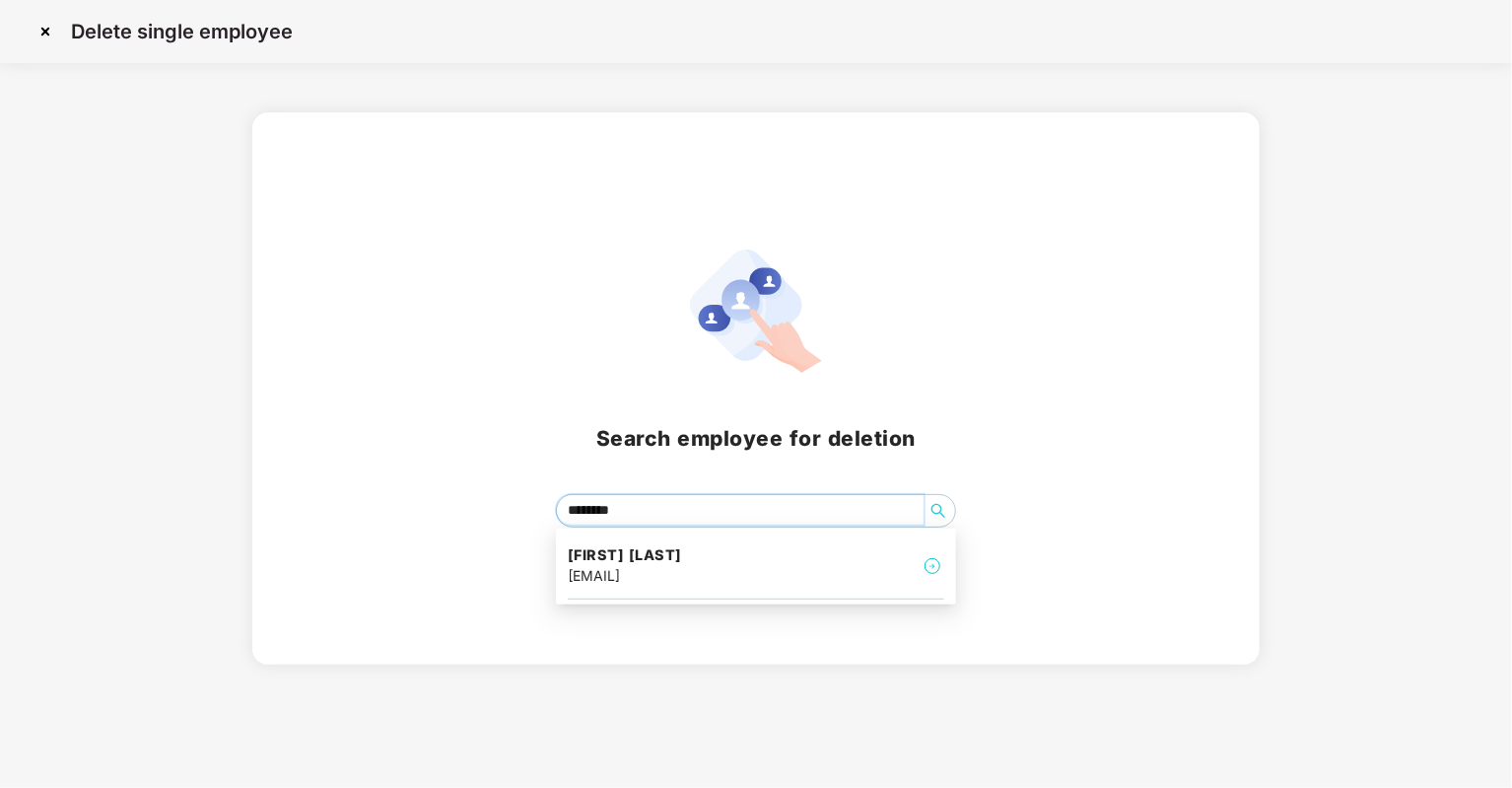 type on "*********" 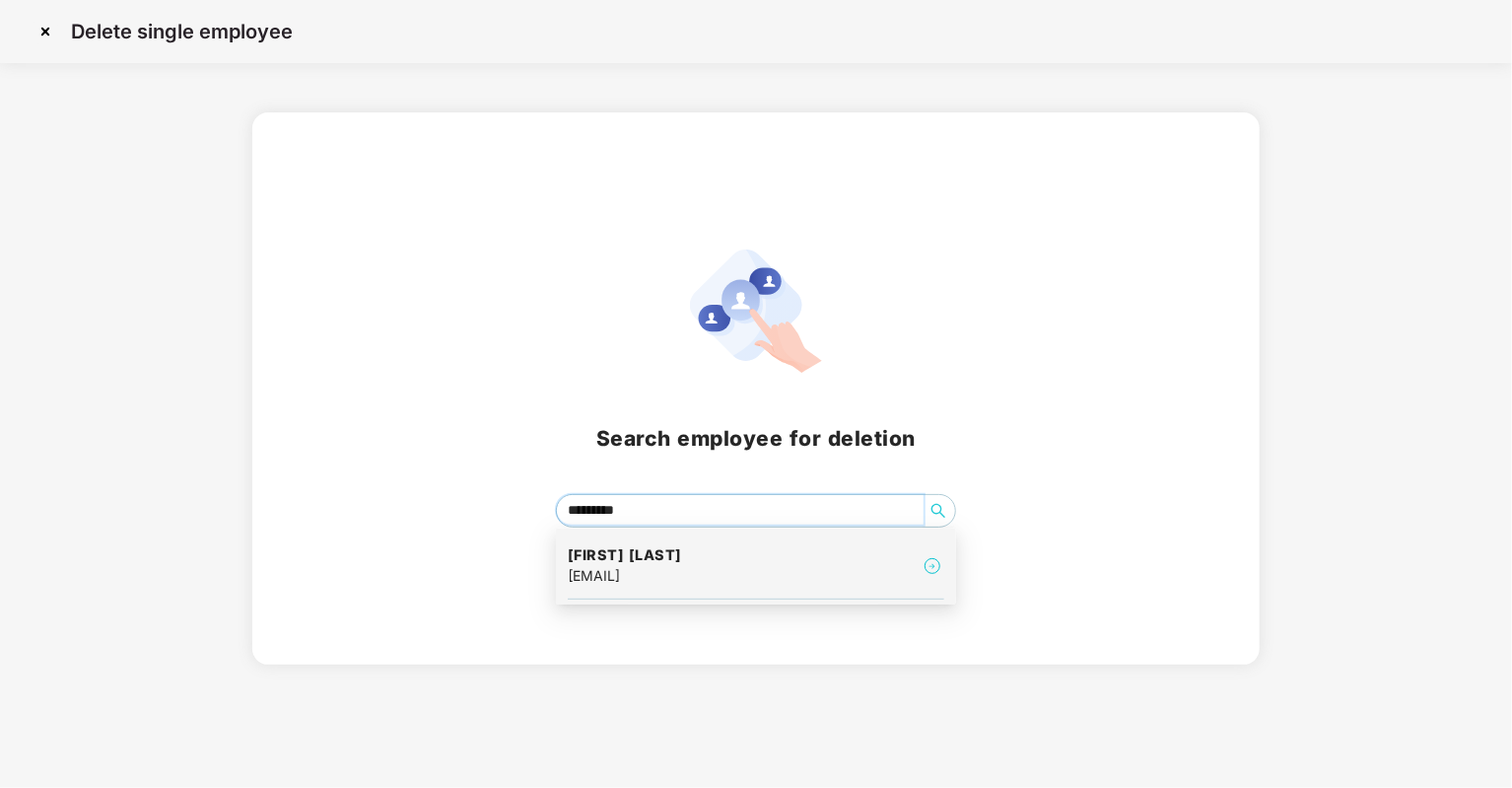 click on "[FIRST] [LAST]" at bounding box center [625, 555] 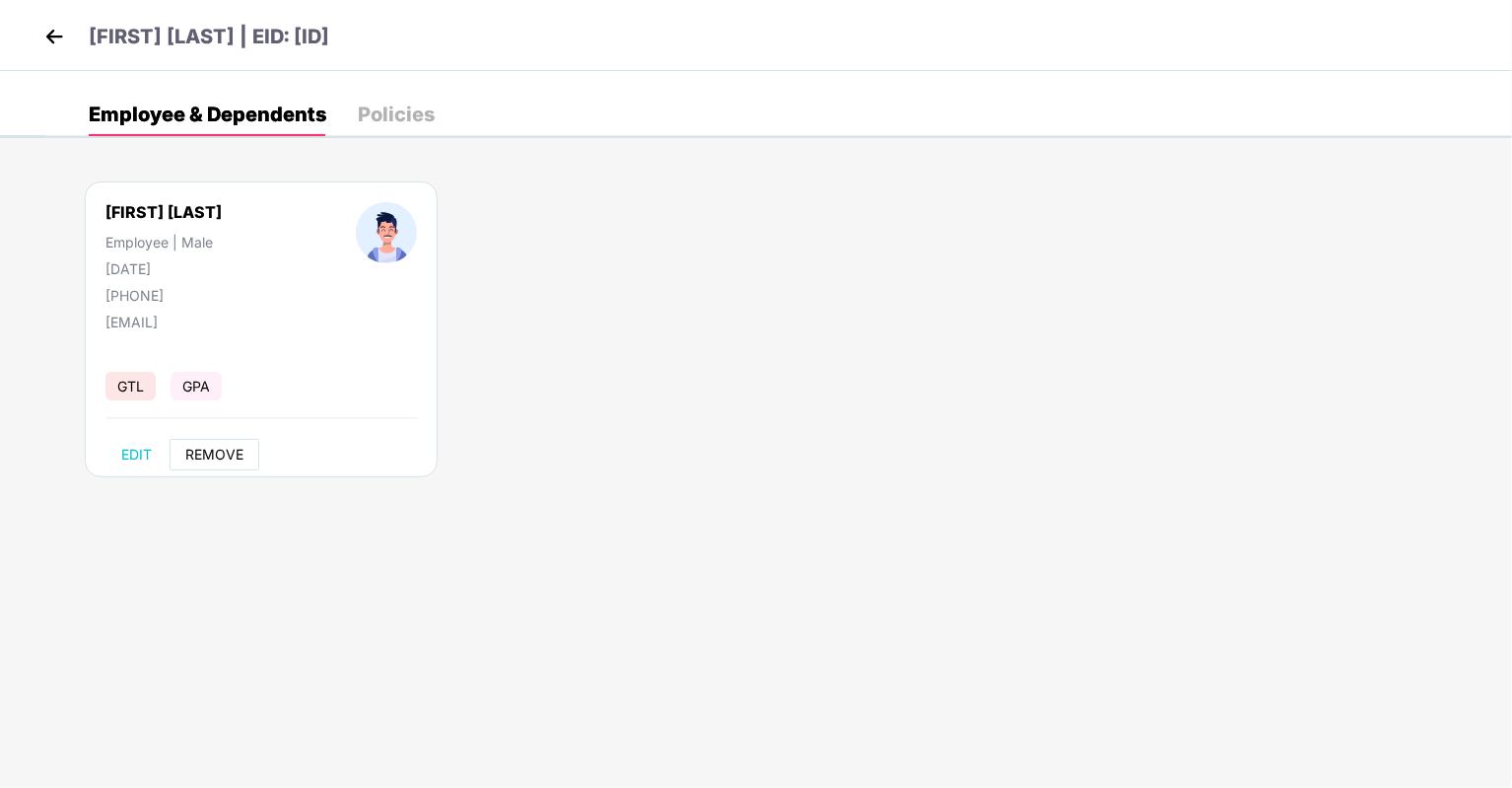 click on "REMOVE" at bounding box center [214, 455] 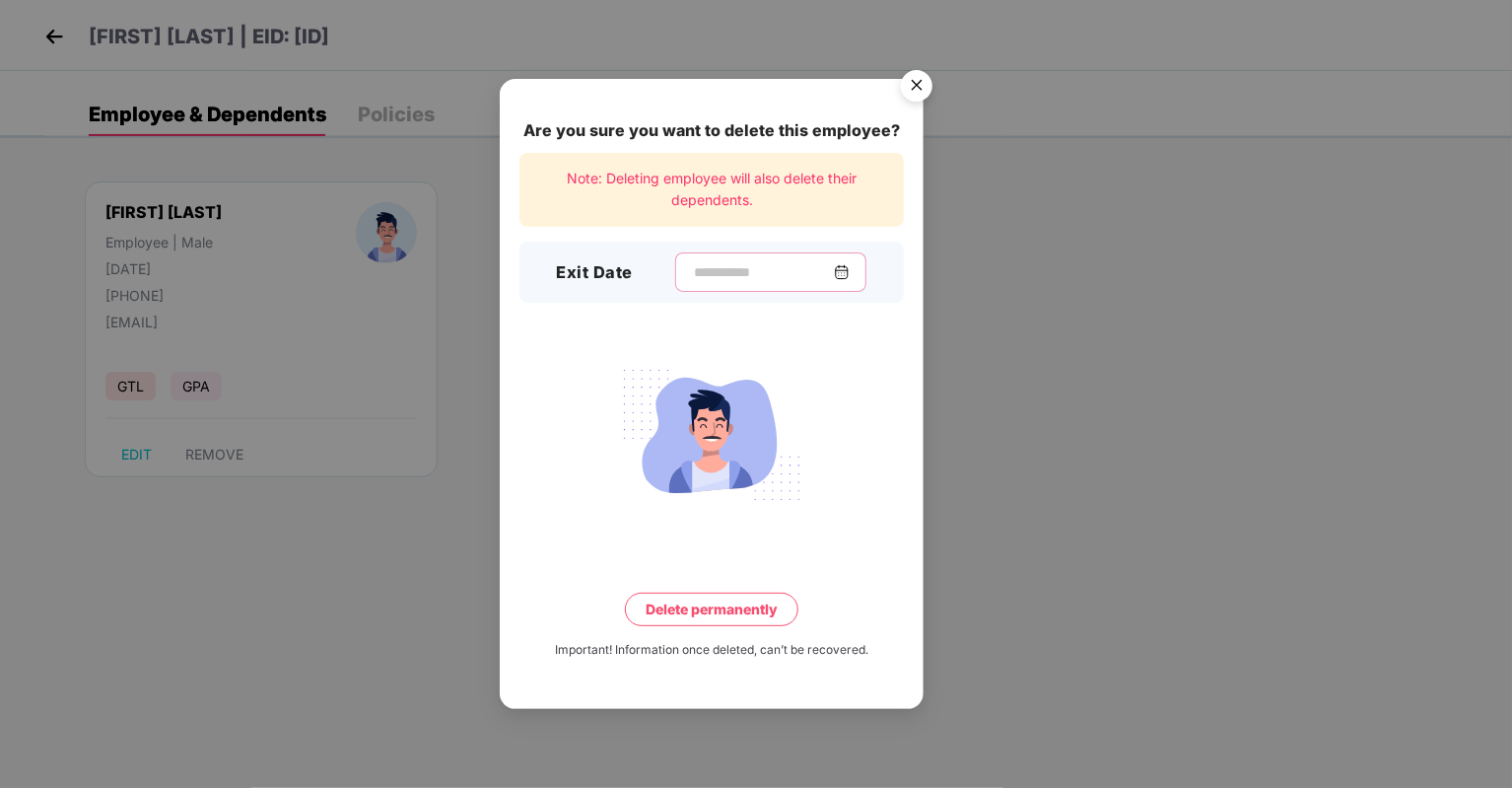 click at bounding box center (763, 272) 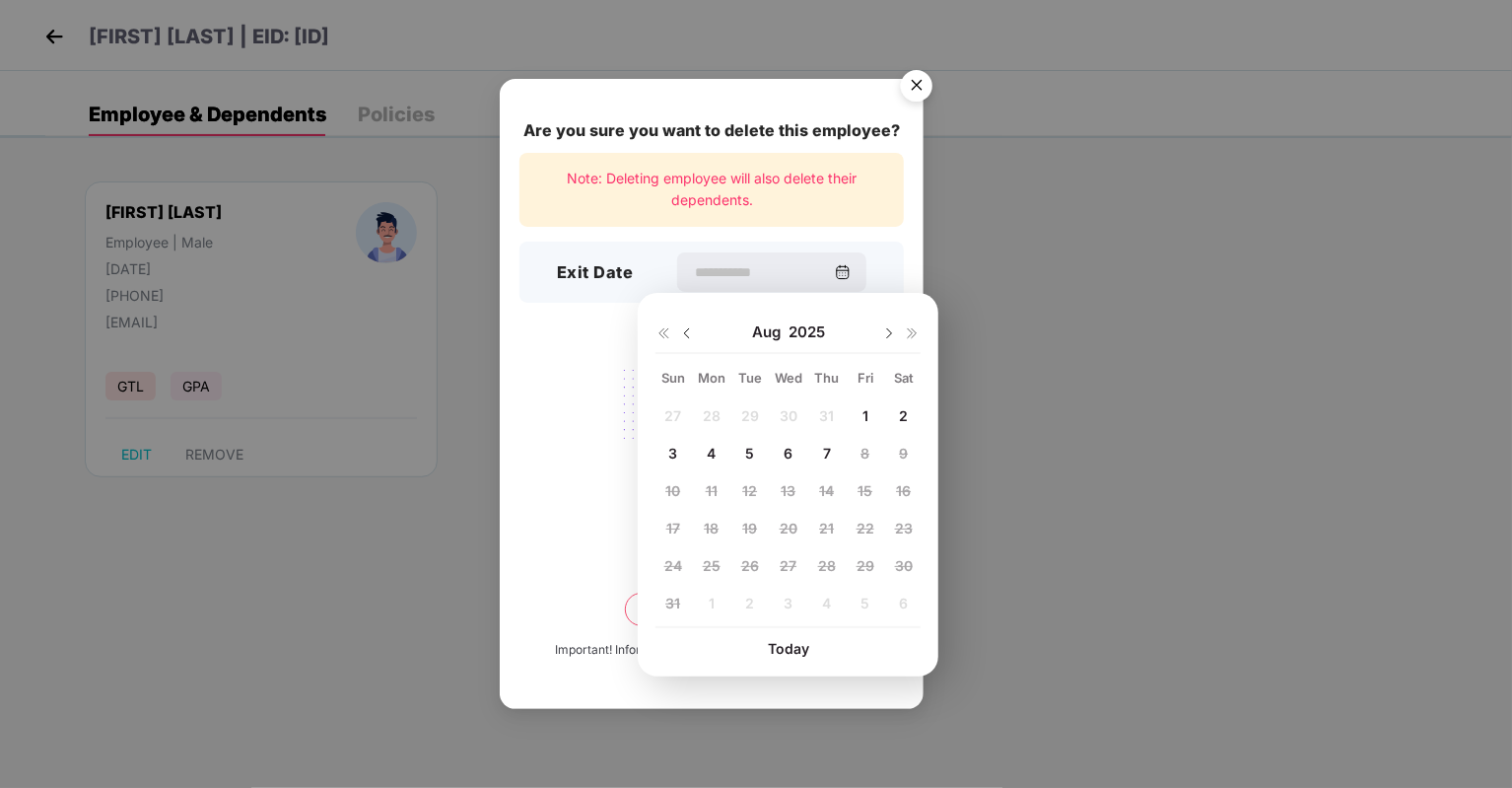 click on "1" at bounding box center [865, 415] 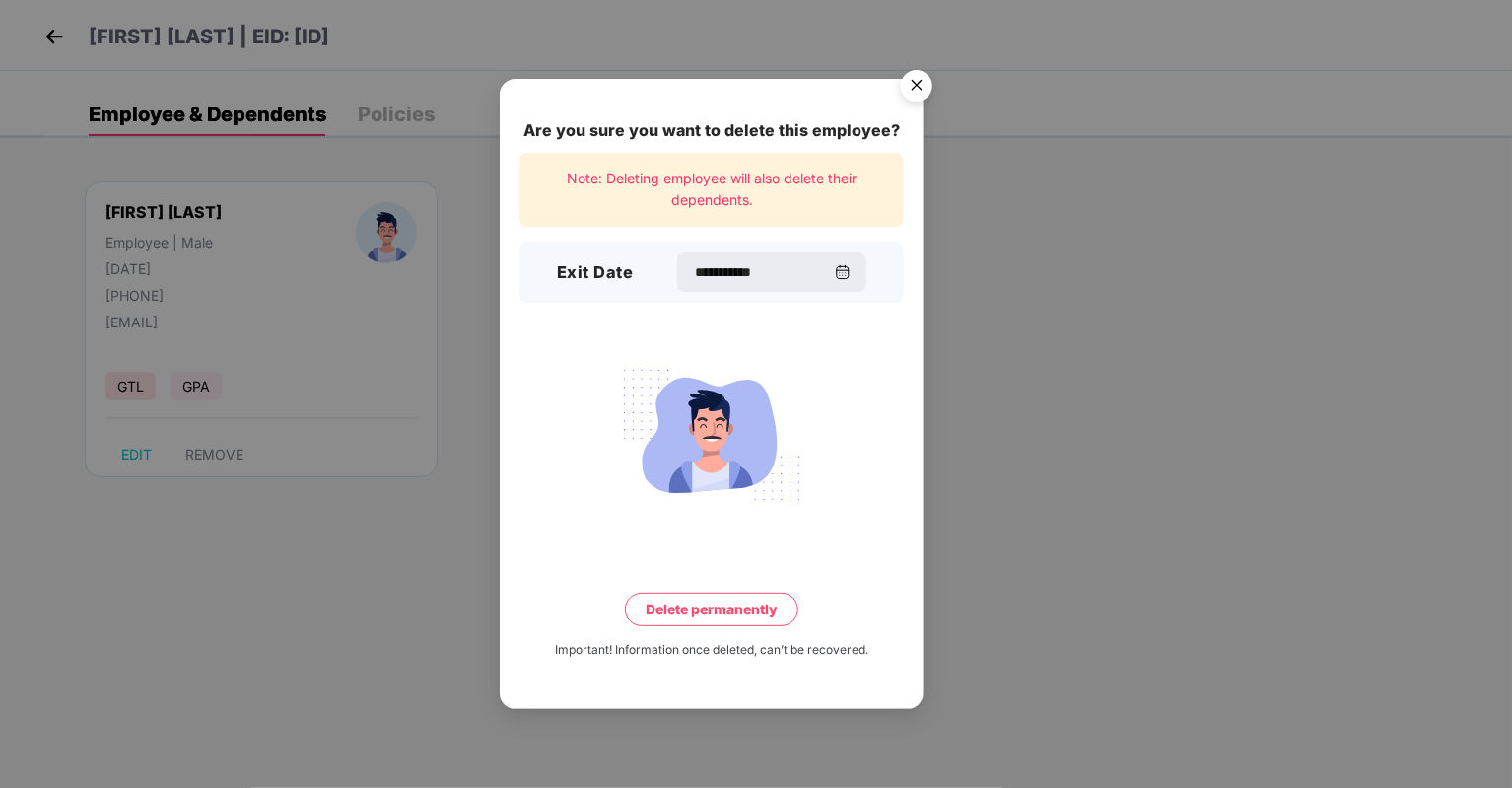 click on "Delete permanently" at bounding box center [712, 609] 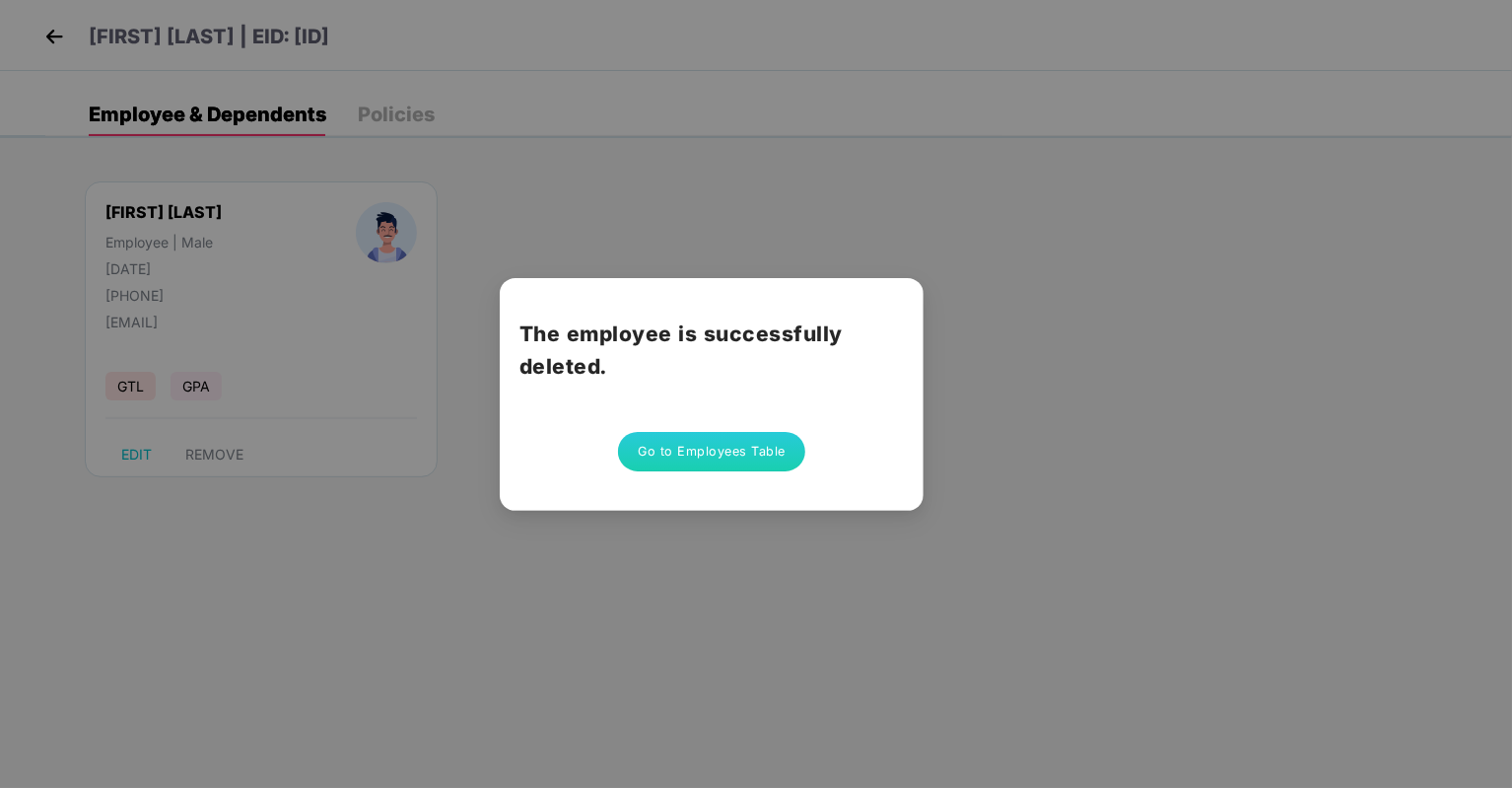 click on "Go to Employees Table" at bounding box center [712, 452] 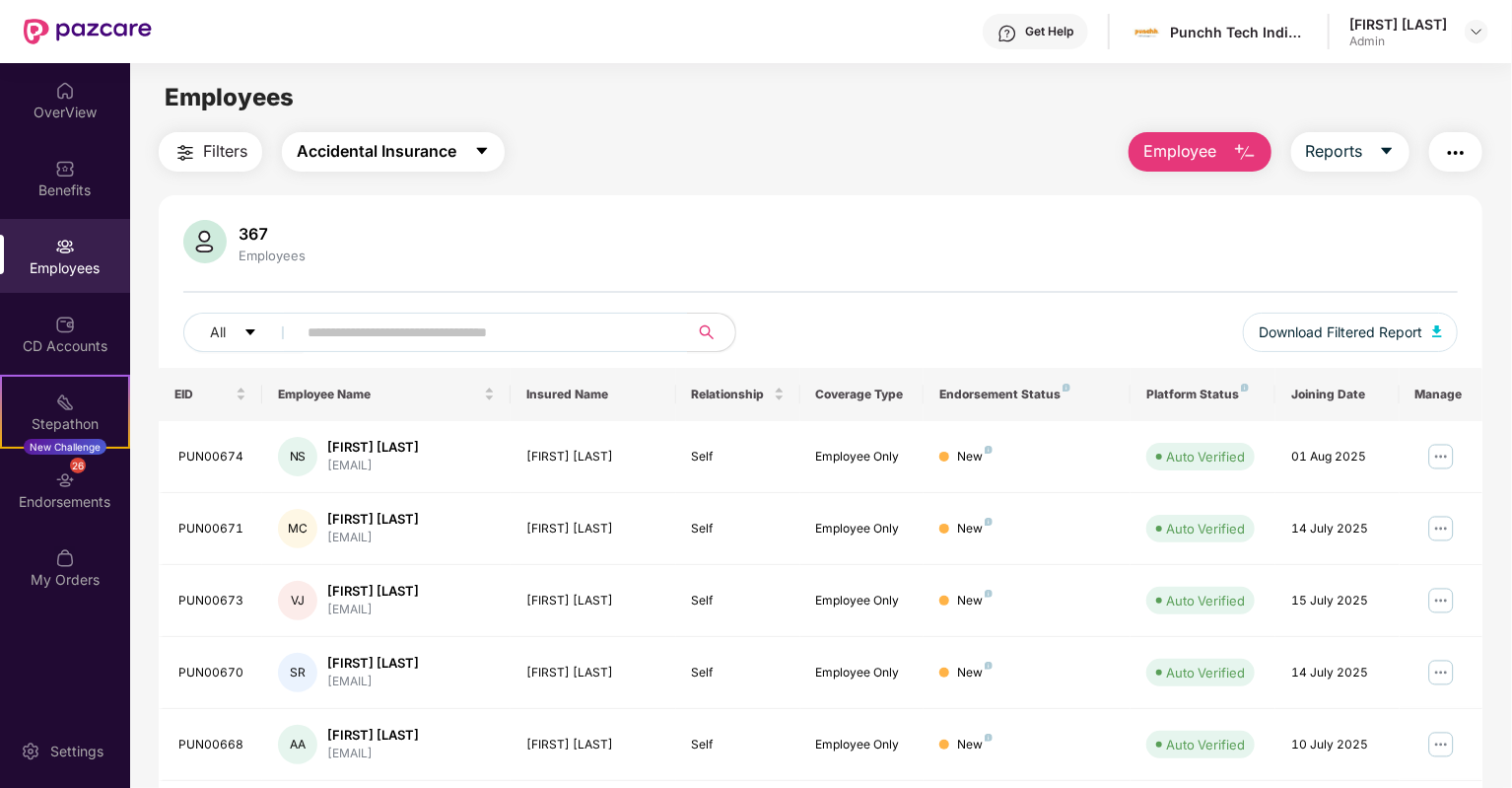 click on "Accidental Insurance" at bounding box center [393, 152] 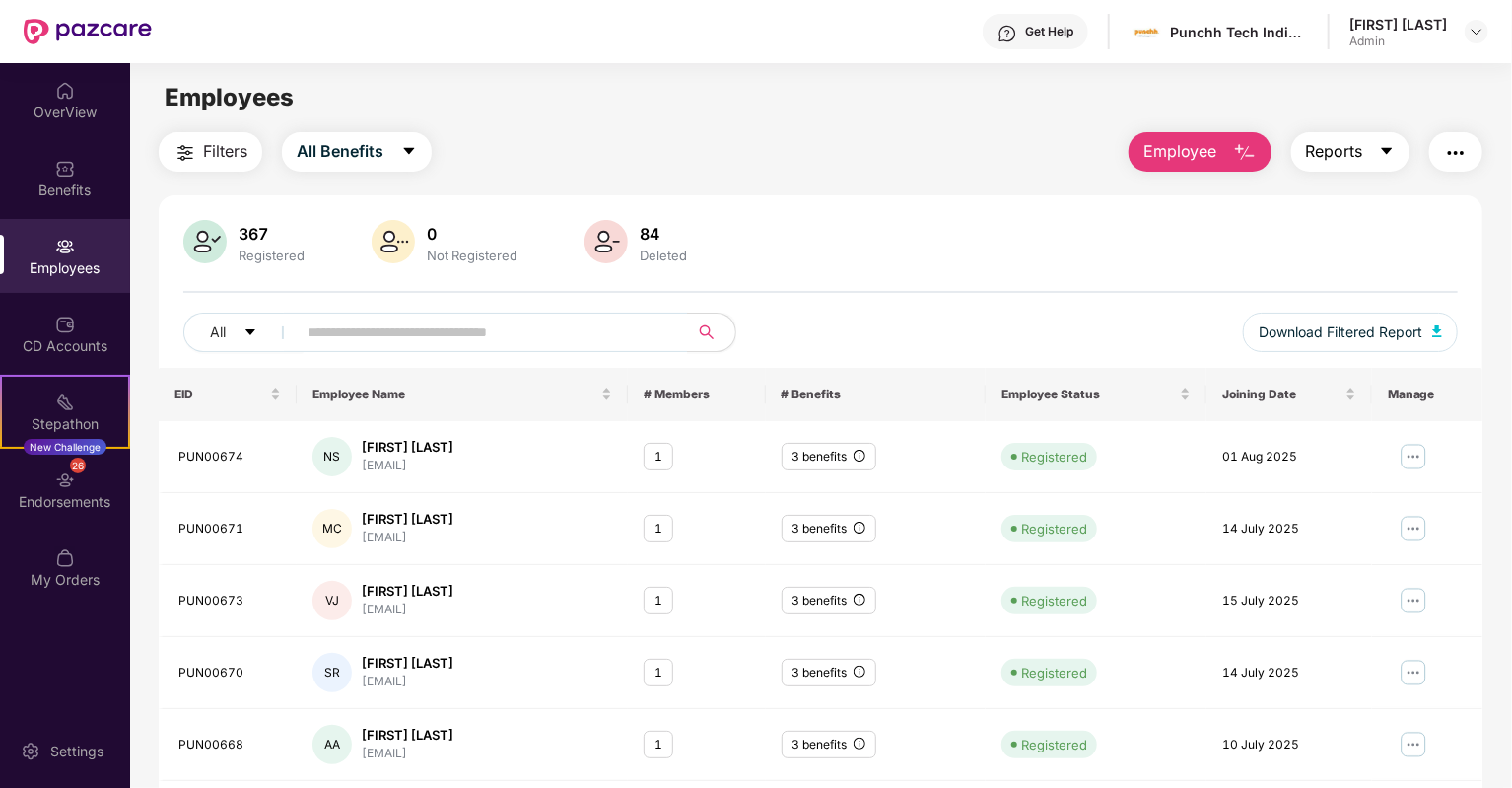 click on "Reports" at bounding box center [1335, 151] 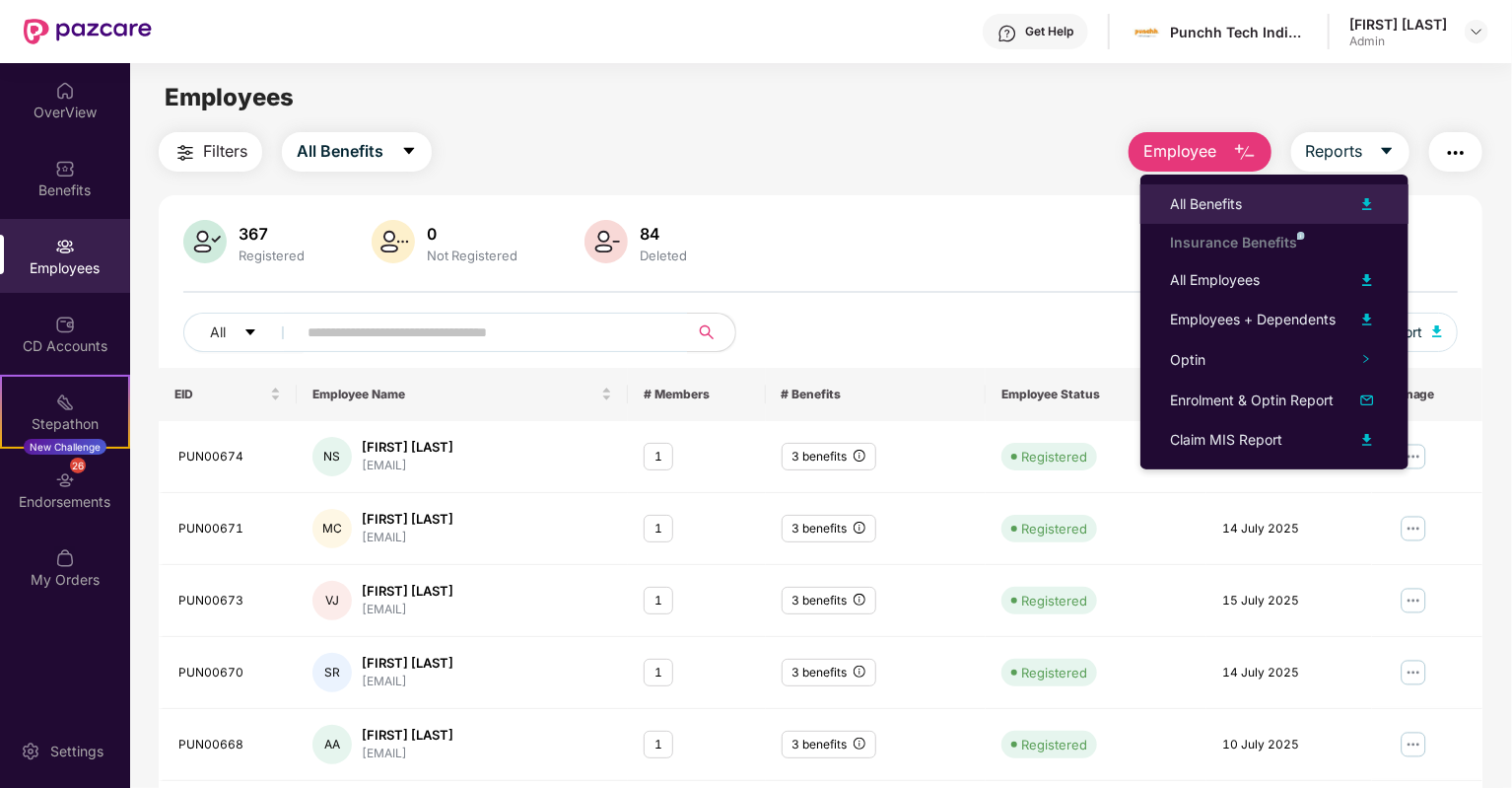 click at bounding box center (1367, 204) 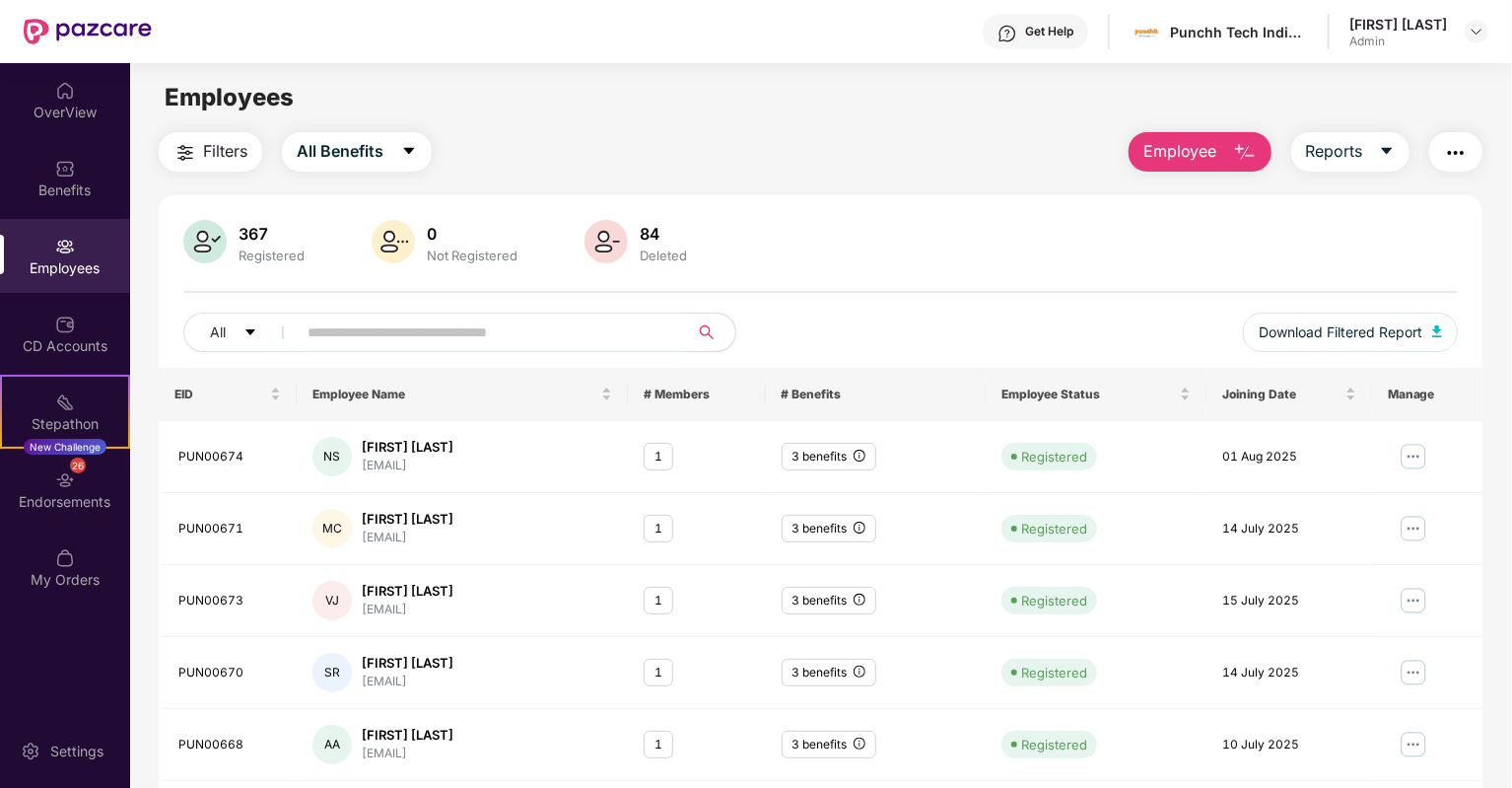 click on "Filters All Benefits Employee  Reports 367 Registered 0 Not Registered 84 Deleted All Download Filtered Report EID Employee Name # Members # Benefits Employee Status Joining Date Manage               [ID] [INITIALS] [FIRST] [LAST]   [EMAIL] 1 3 benefits    Registered 01 Aug 2025 [ID] [INITIALS] [FIRST] [LAST]   [EMAIL] 1 3 benefits    Registered 14 July 2025 [ID] [INITIALS] [FIRST] [LAST]   [EMAIL] 1 3 benefits    Registered 15 July 2025 [ID] [INITIALS] [FIRST] [LAST]   [EMAIL] 1 3 benefits    Registered 14 July 2025 [ID] [INITIALS] [FIRST] [LAST]   [EMAIL] 1 3 benefits    Registered 10 July 2025 [ID] [INITIALS] [FIRST] [LAST]   [EMAIL] 1 3 benefits    Registered 08 July 2025 [ID] [INITIALS] [FIRST] [LAST]   [EMAIL] 1 3 benefits    Registered 03 July 2025 [ID] [INITIALS] [FIRST] [LAST]   [EMAIL] 1 3 benefits    Registered 24 June 2025 [ID] [INITIALS] [FIRST] [LAST]   [EMAIL] 1" at bounding box center (820, 672) 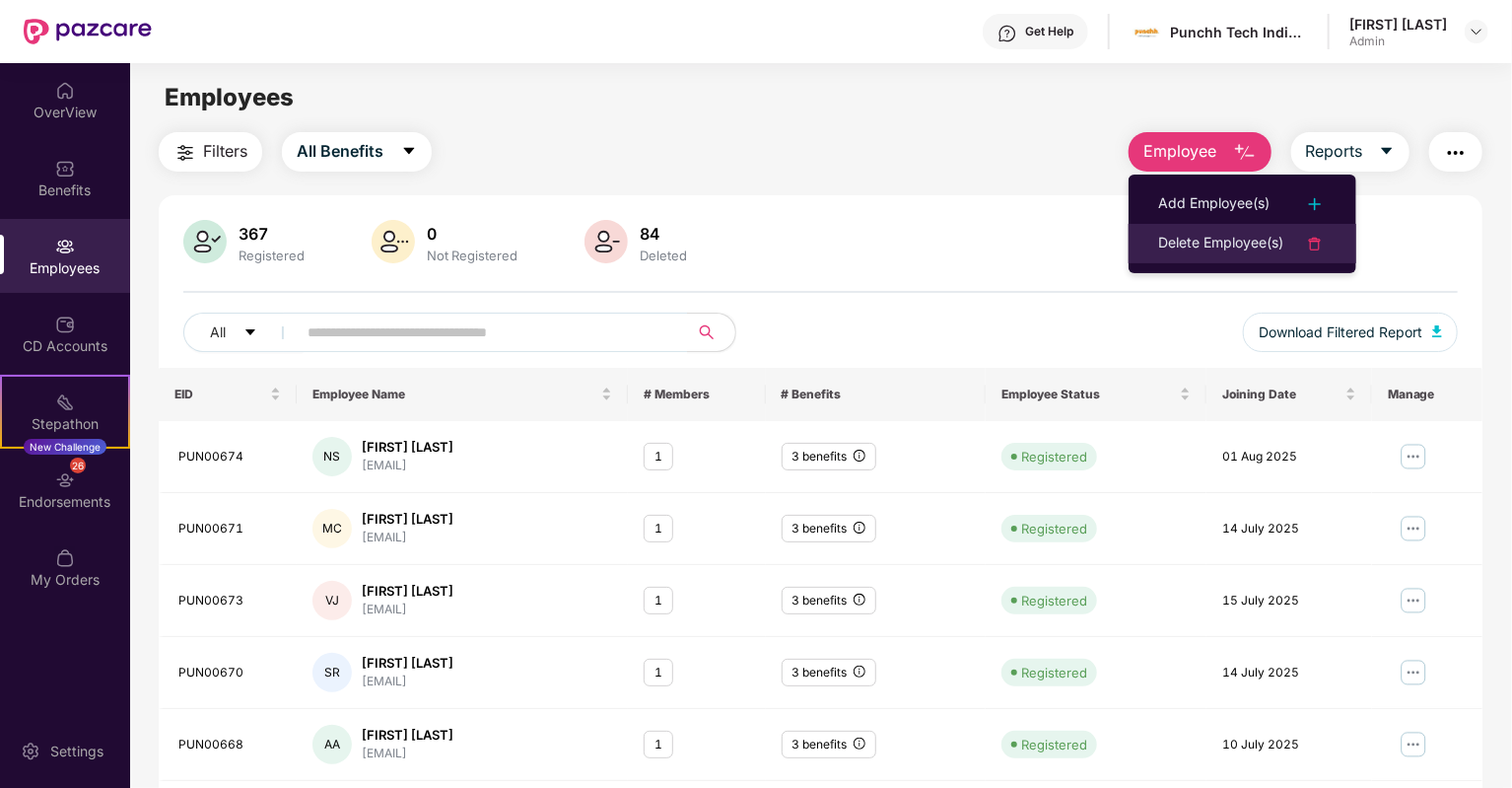 click on "Delete Employee(s)" at bounding box center (1220, 244) 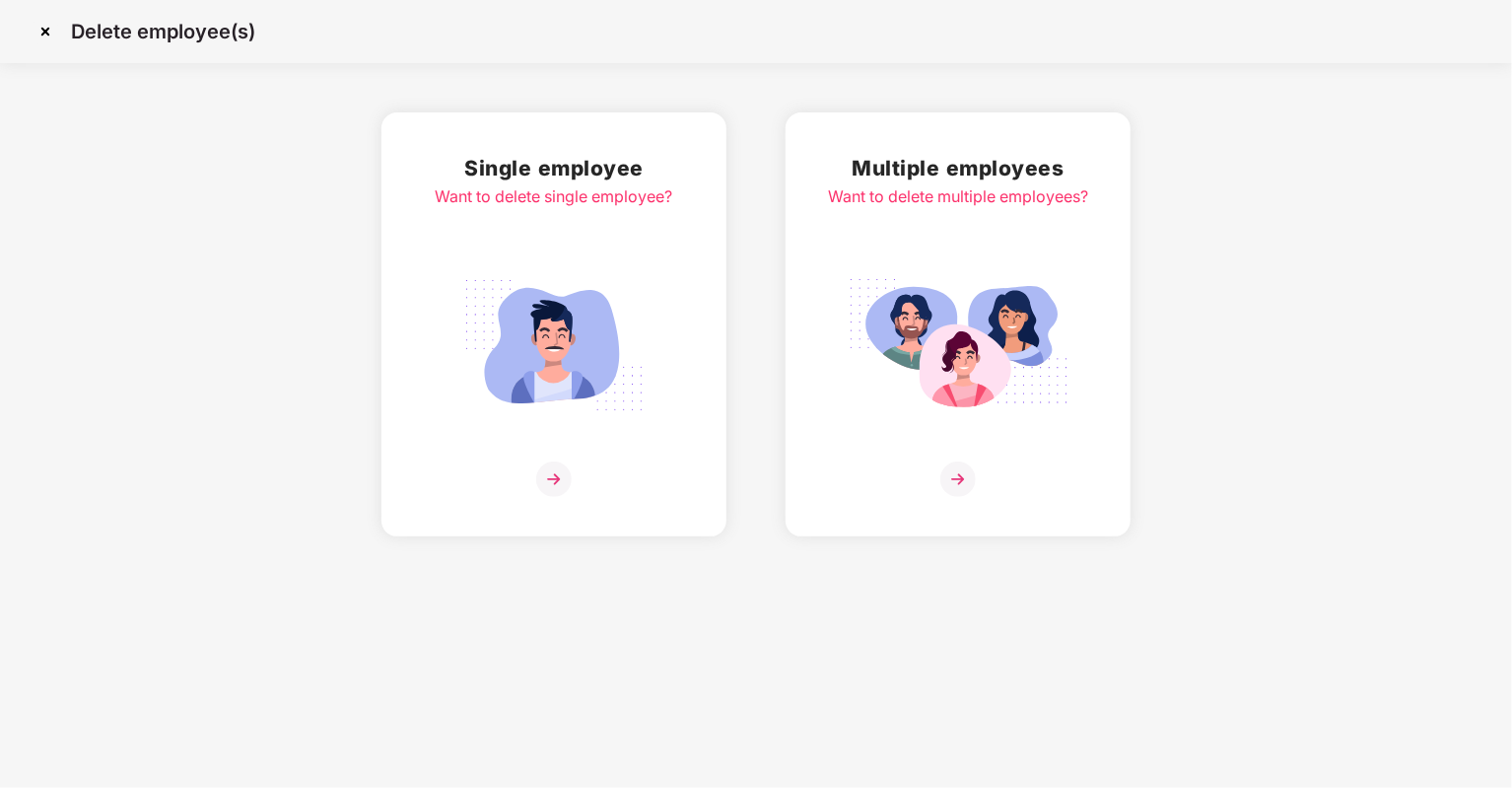 click at bounding box center (554, 479) 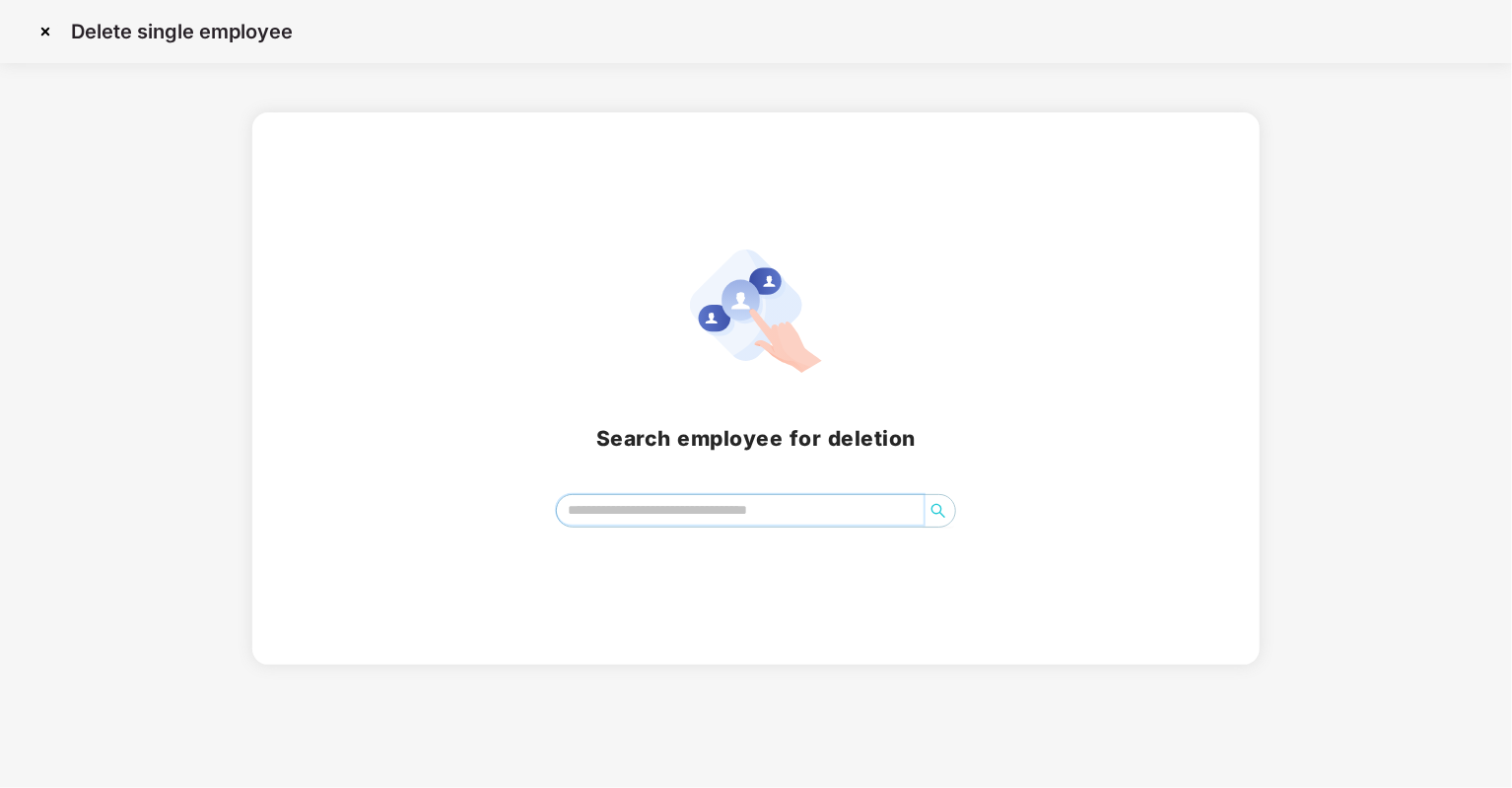 click at bounding box center [740, 510] 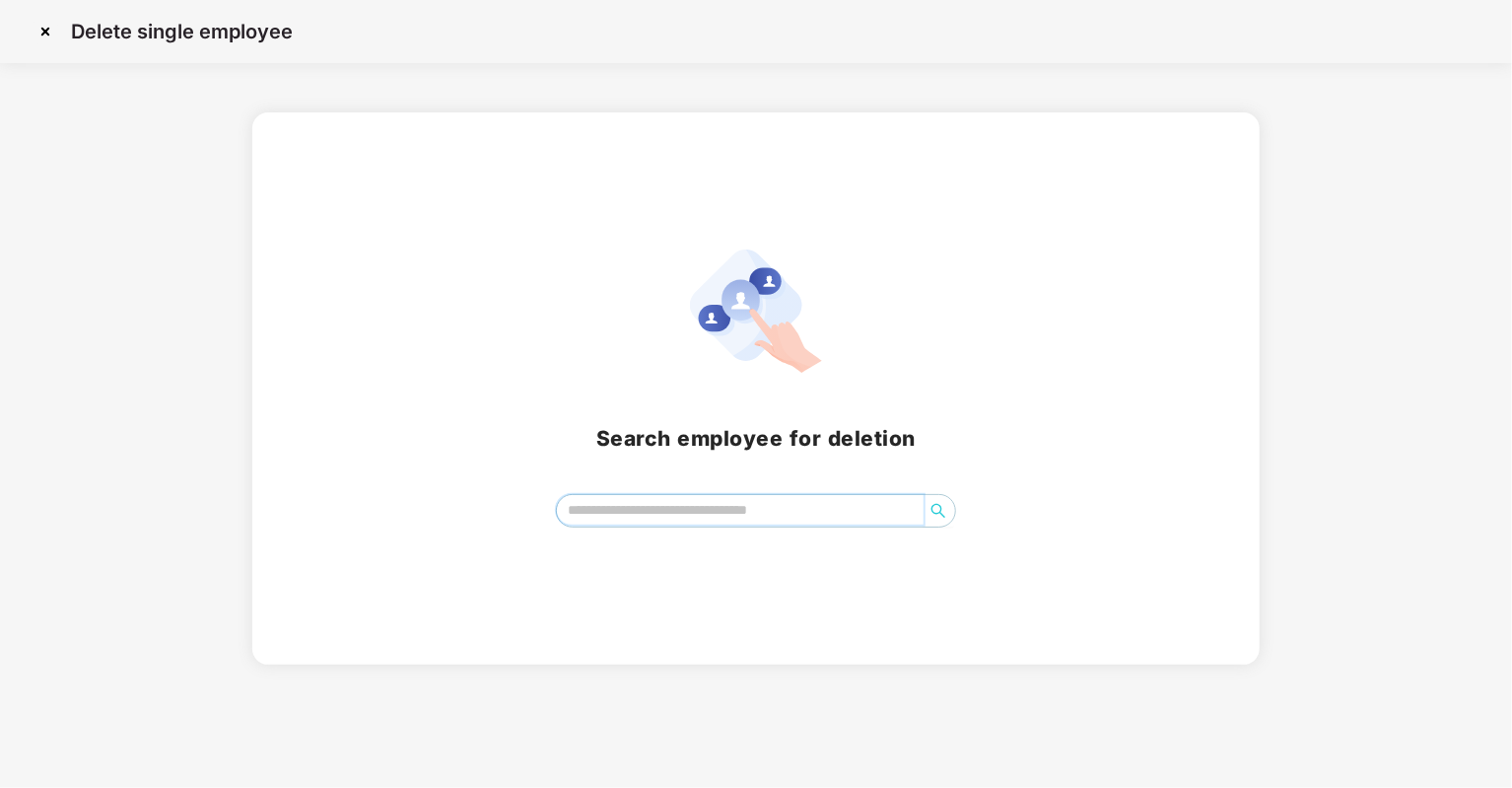 type on "*" 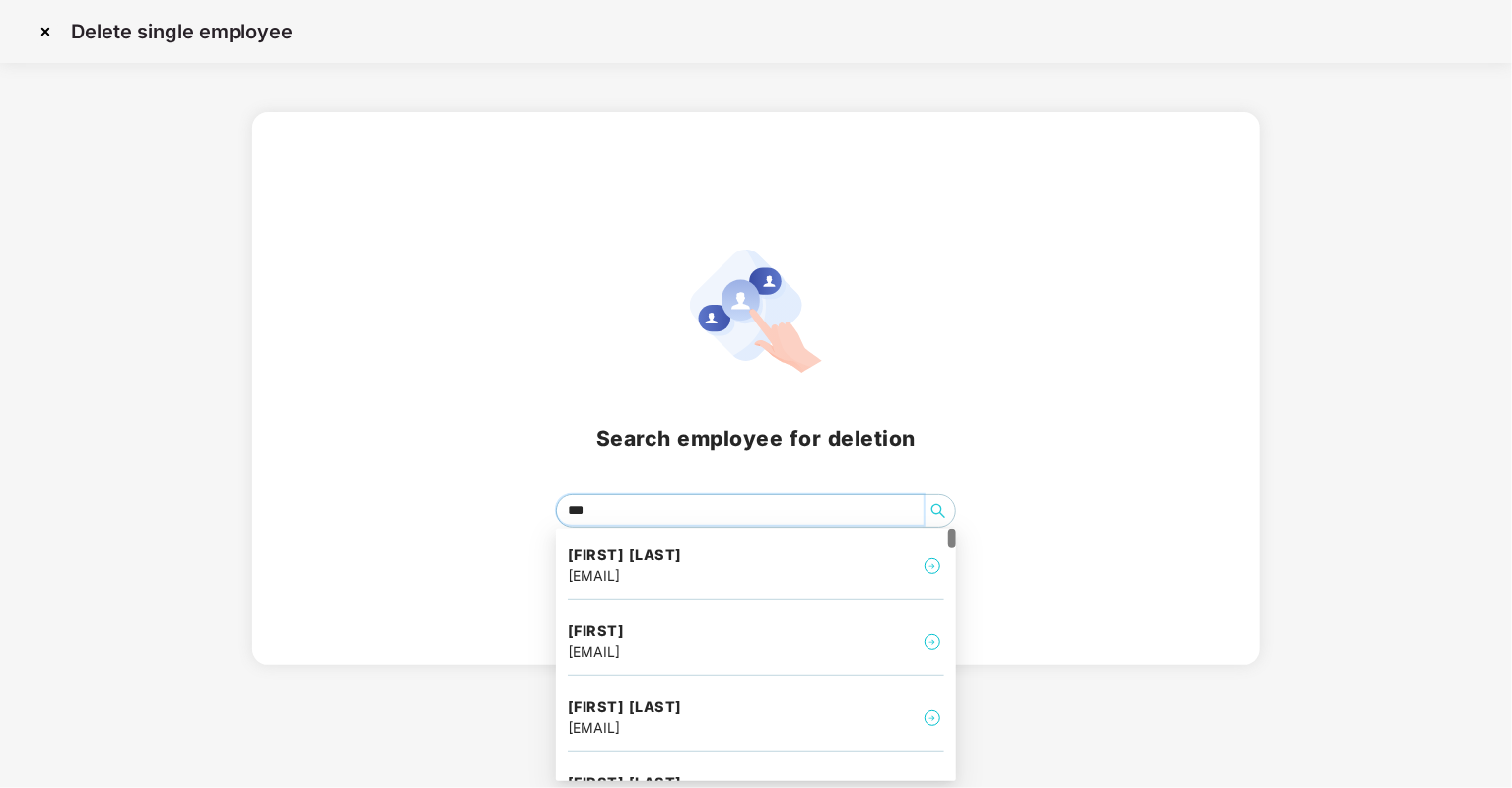type on "****" 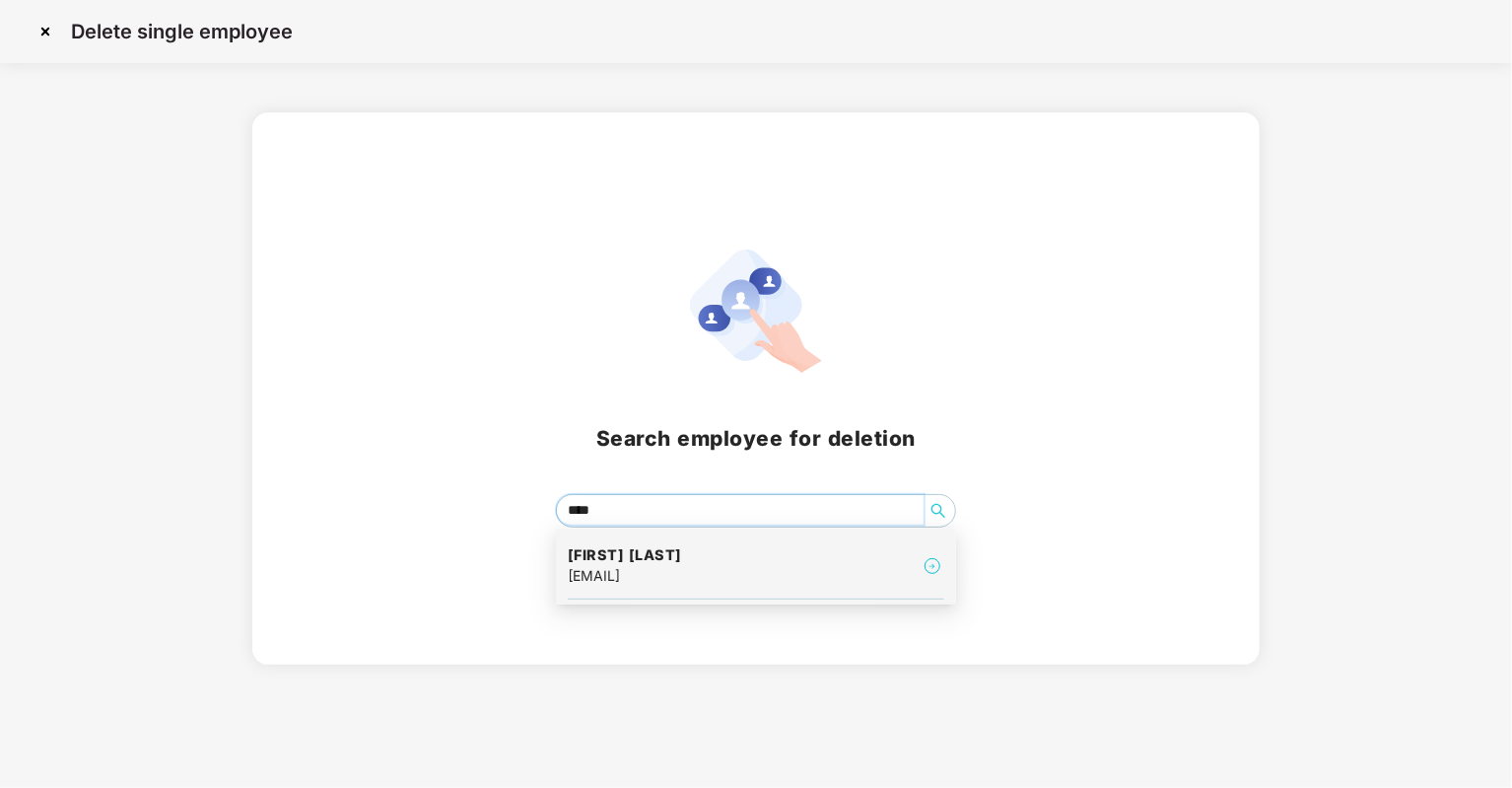 click at bounding box center [932, 566] 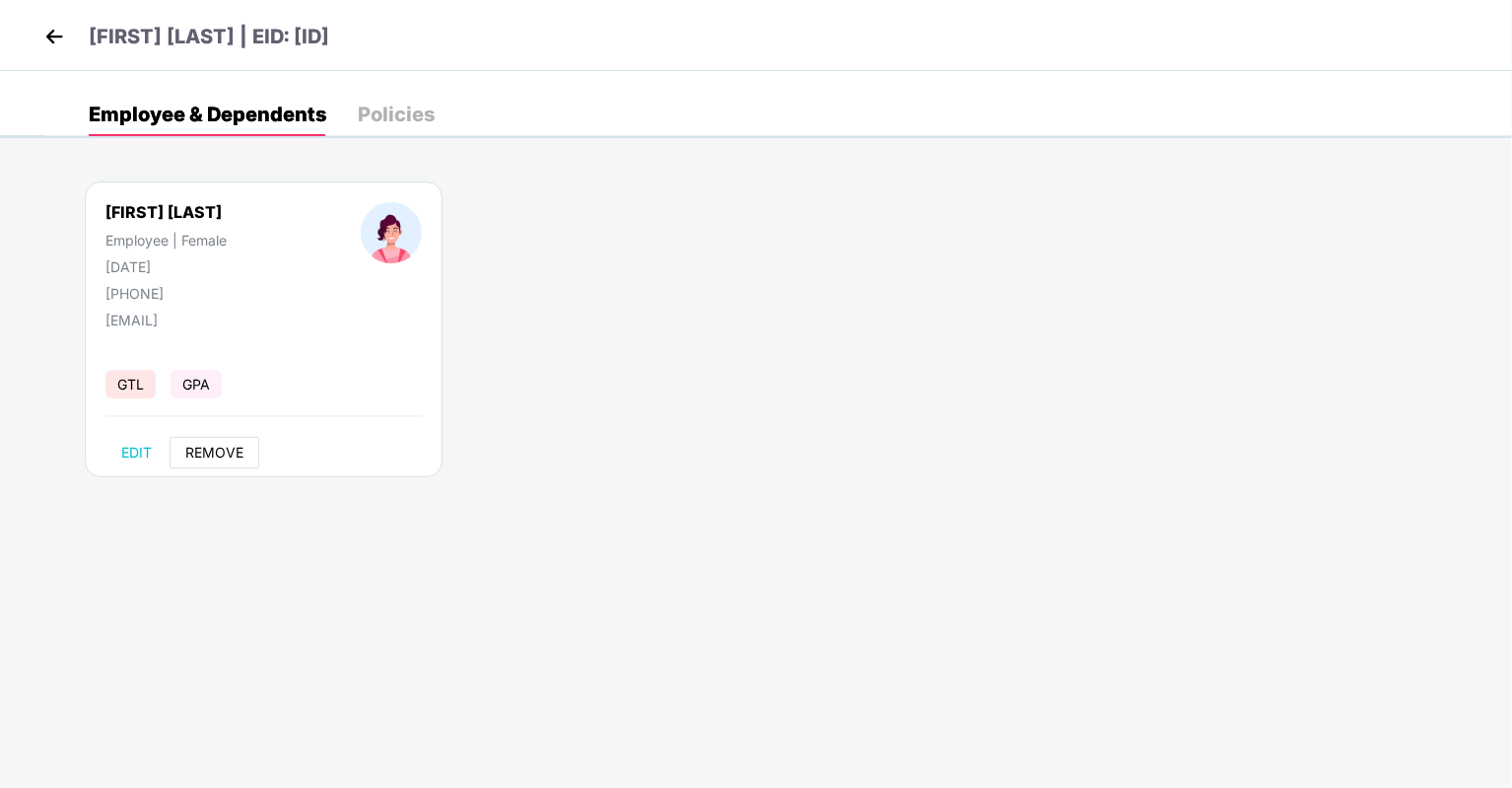 click on "REMOVE" at bounding box center [214, 453] 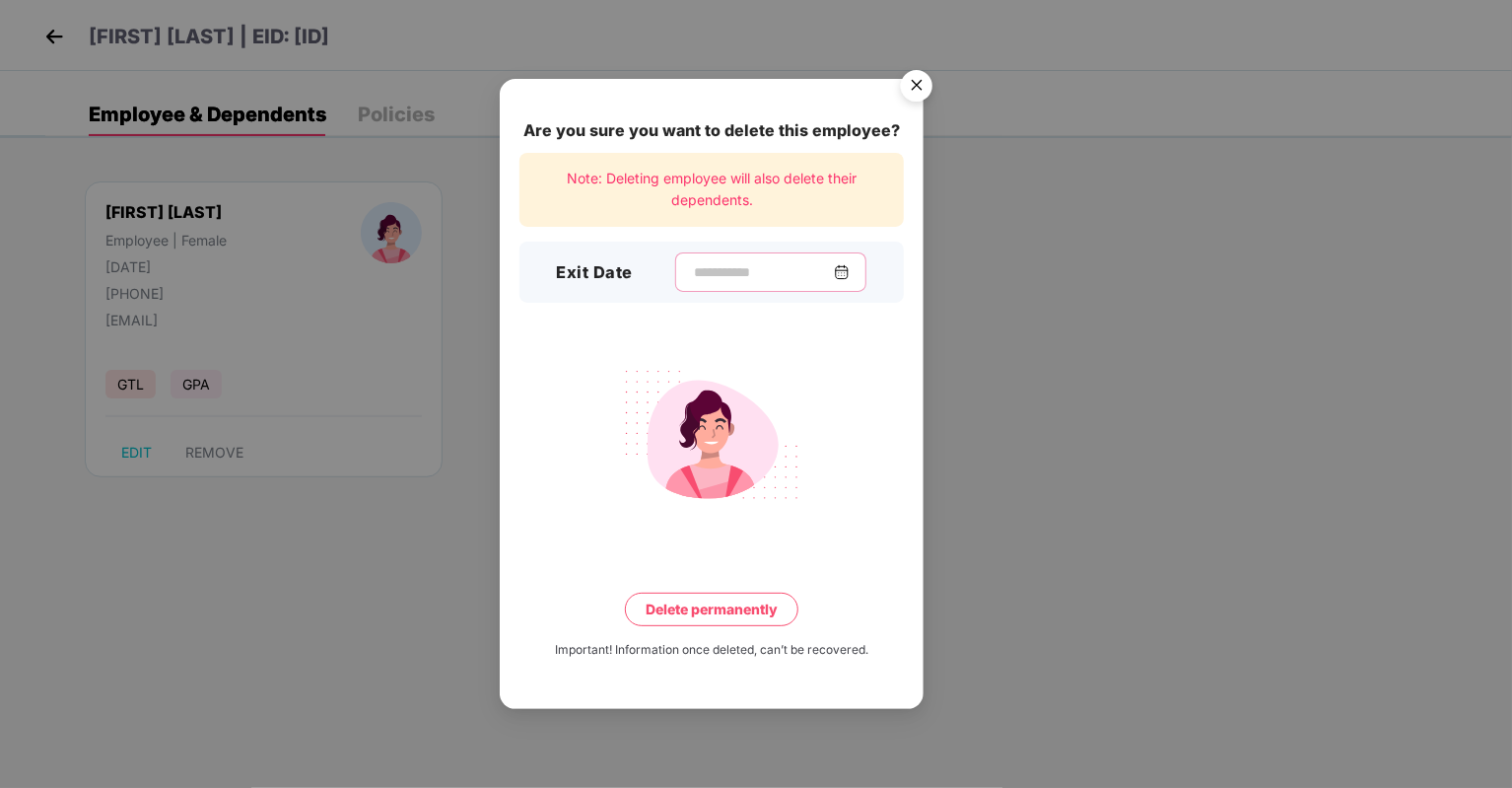 click at bounding box center (763, 272) 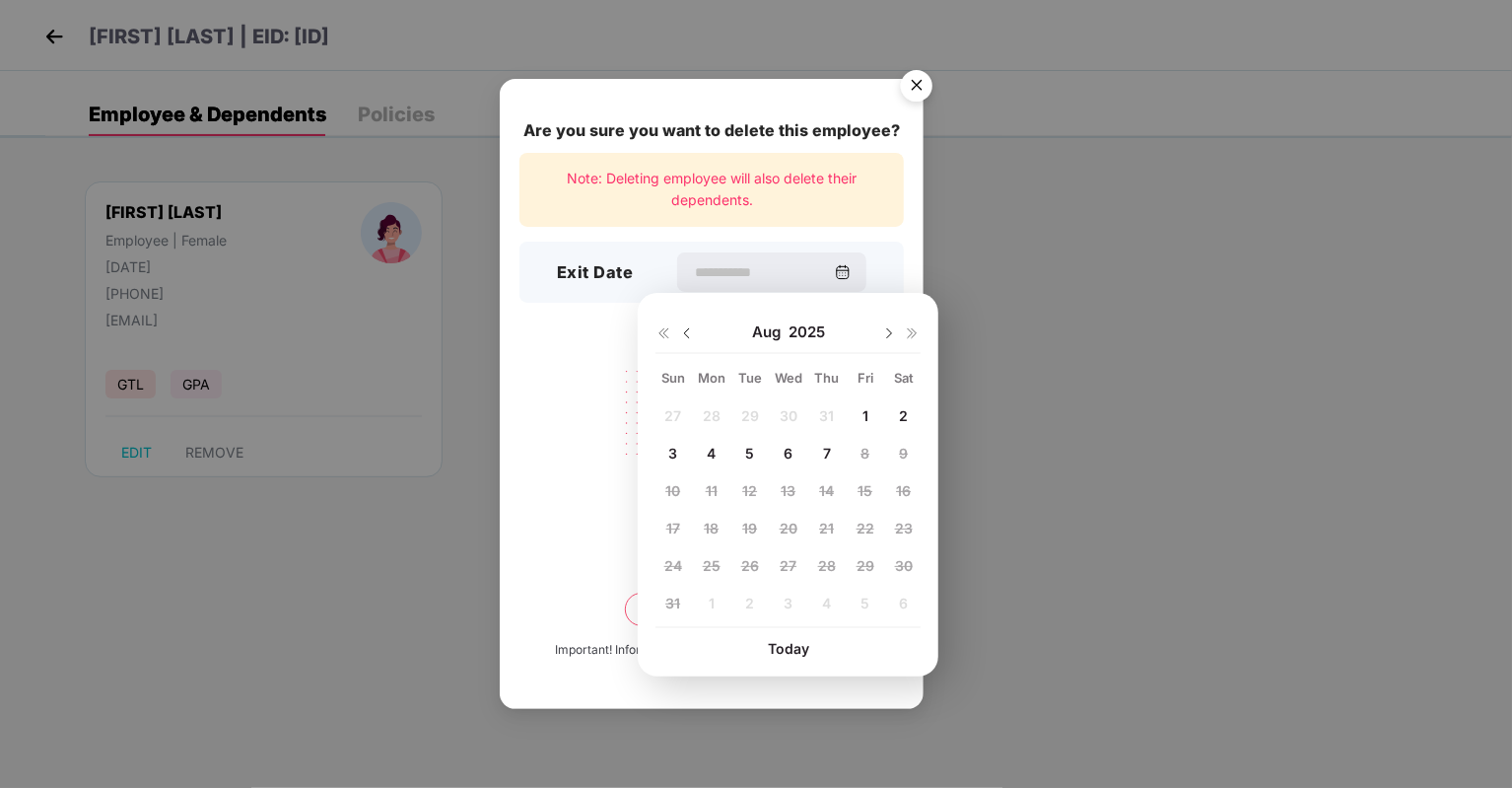 click at bounding box center (687, 333) 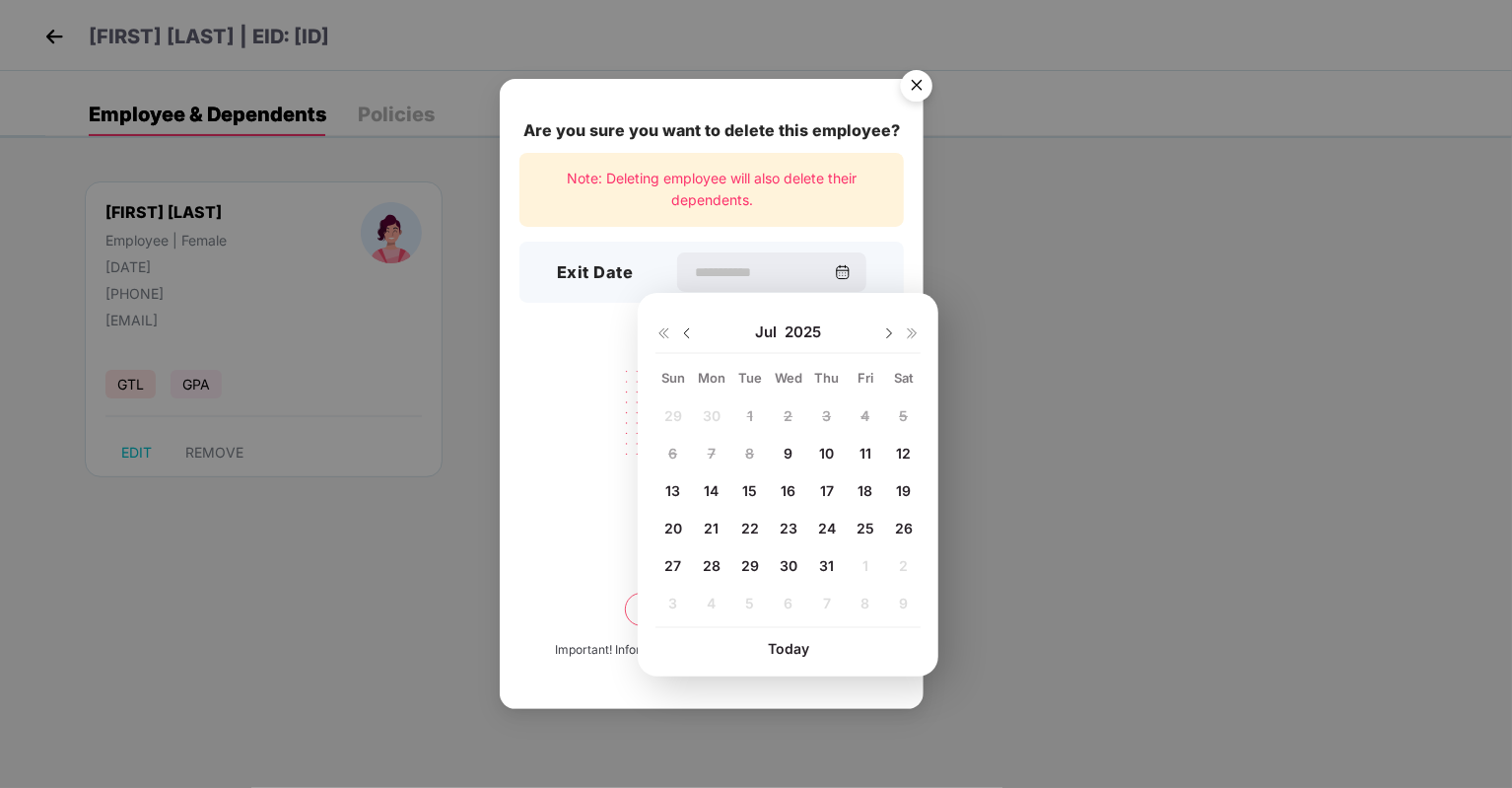 click on "30" at bounding box center (789, 566) 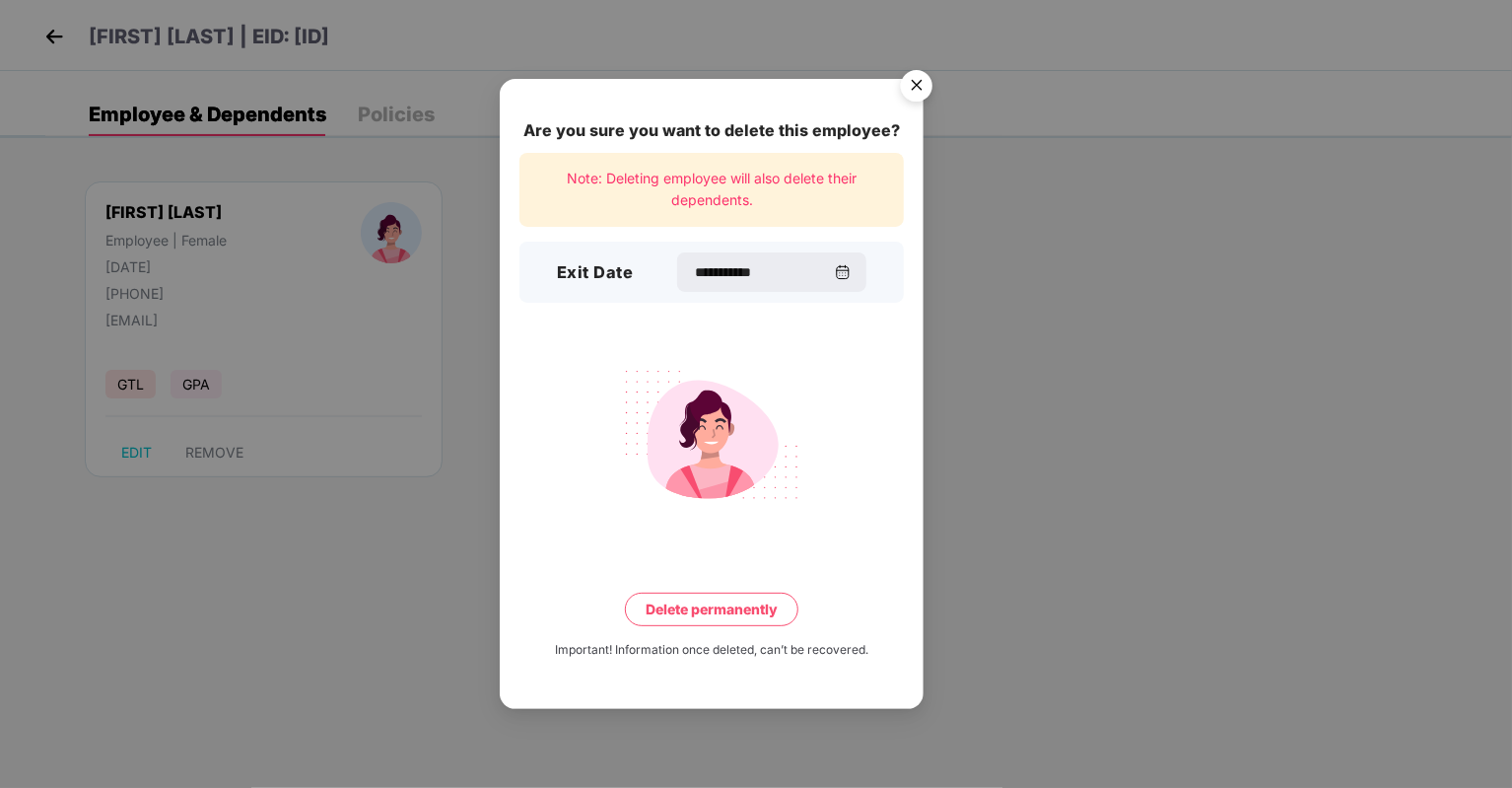 click on "Delete permanently" at bounding box center [712, 609] 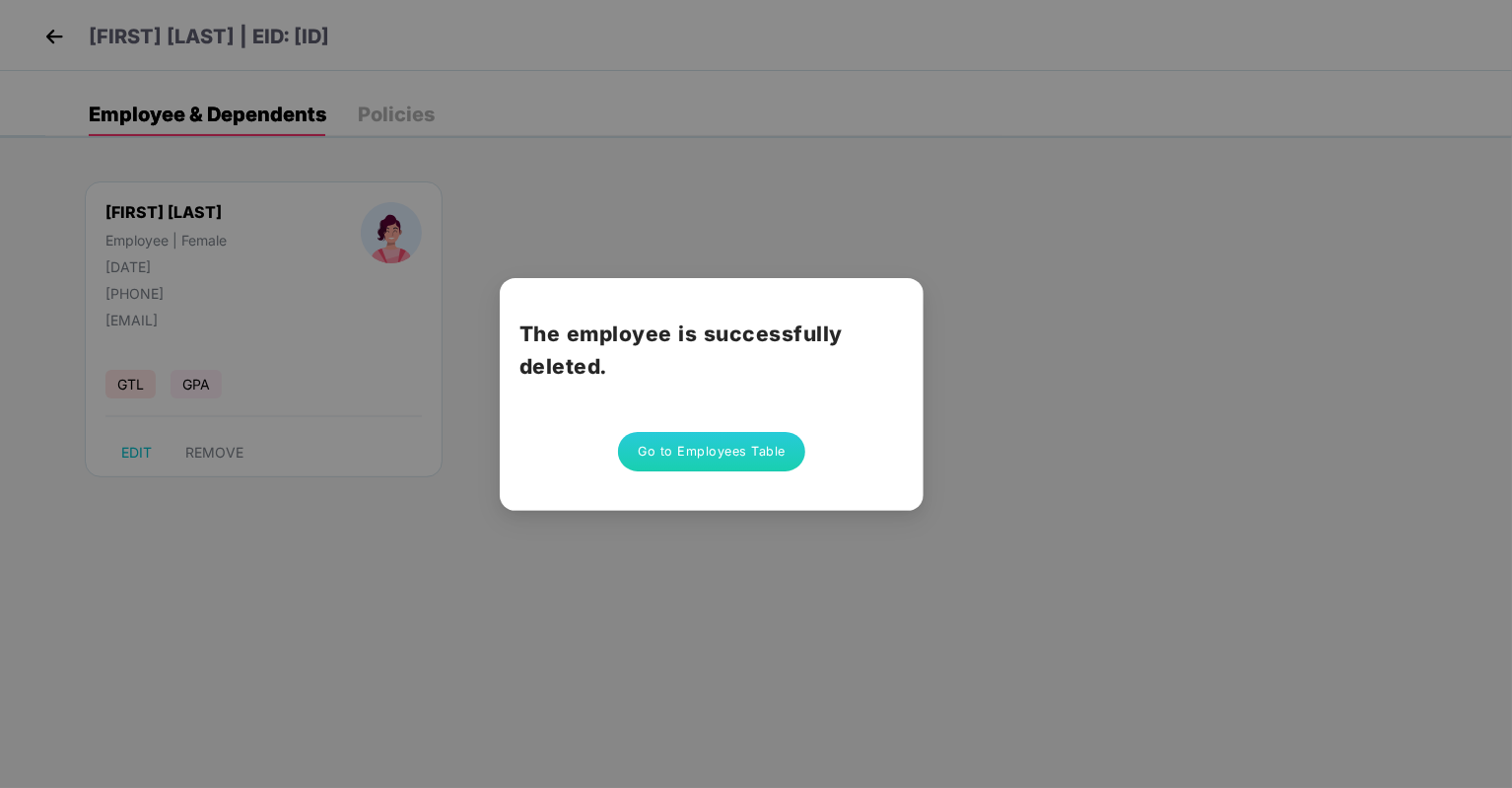 click on "Go to Employees Table" at bounding box center (712, 452) 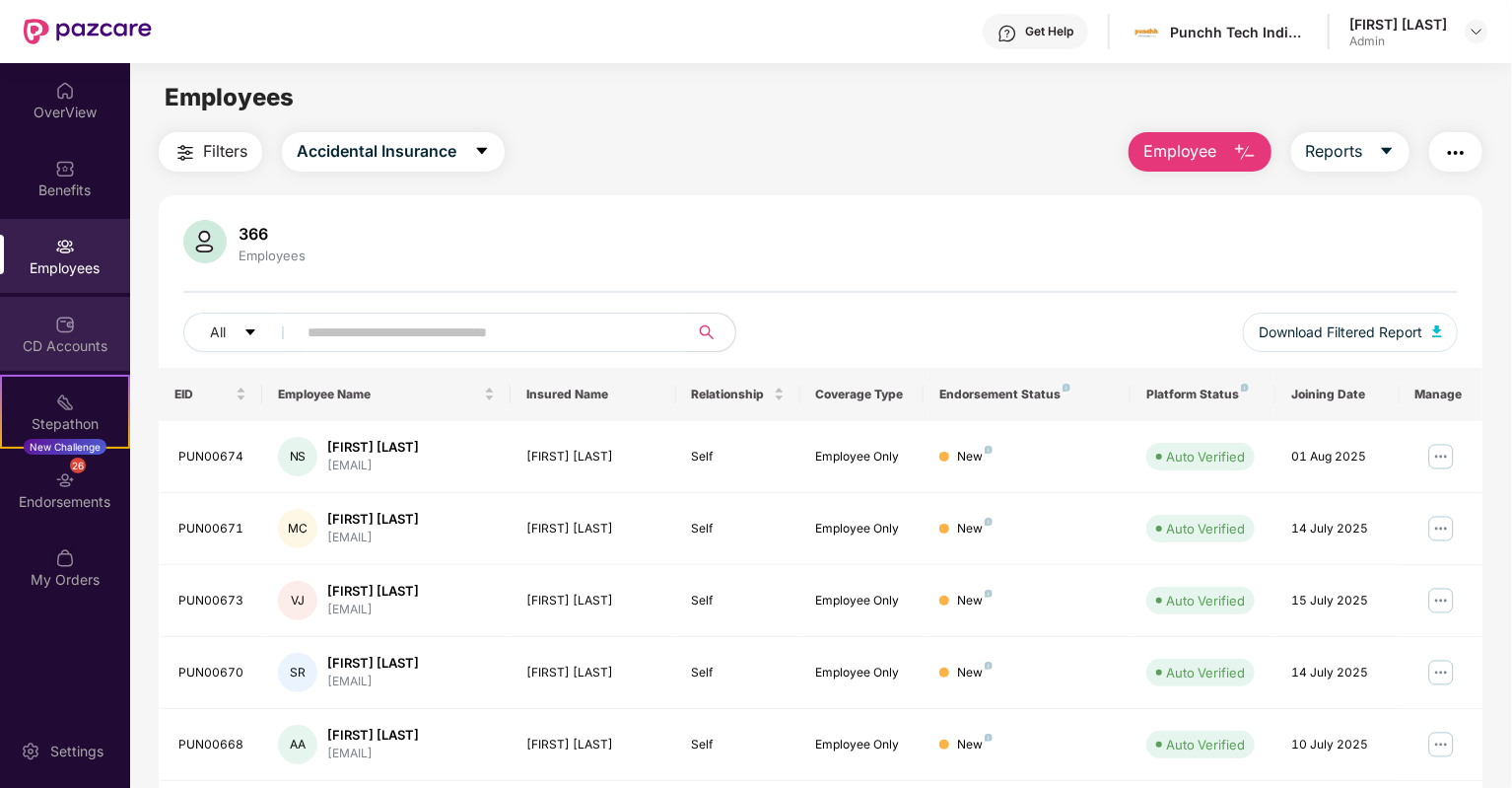 click on "CD Accounts" at bounding box center [65, 346] 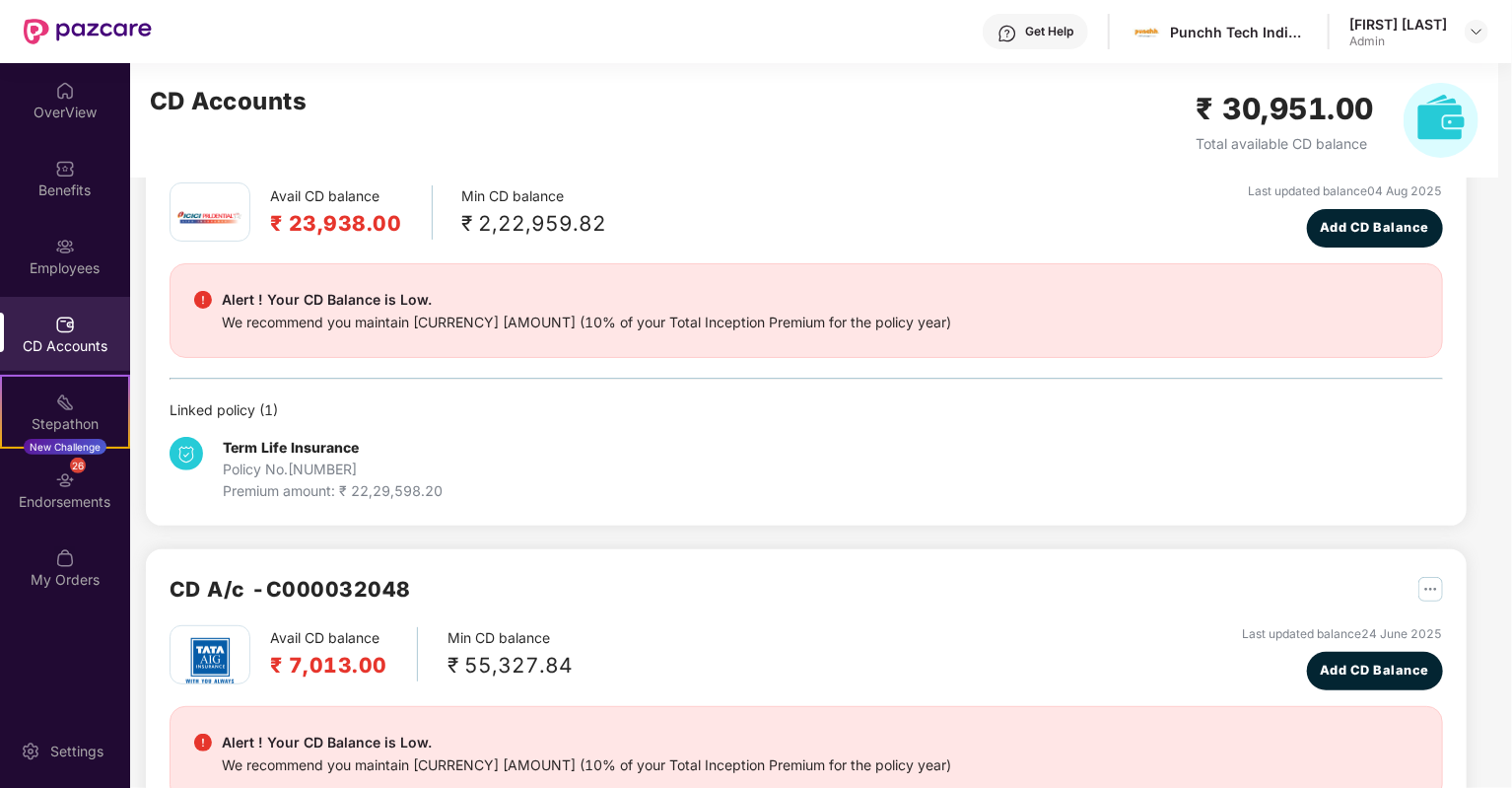 scroll, scrollTop: 95, scrollLeft: 0, axis: vertical 